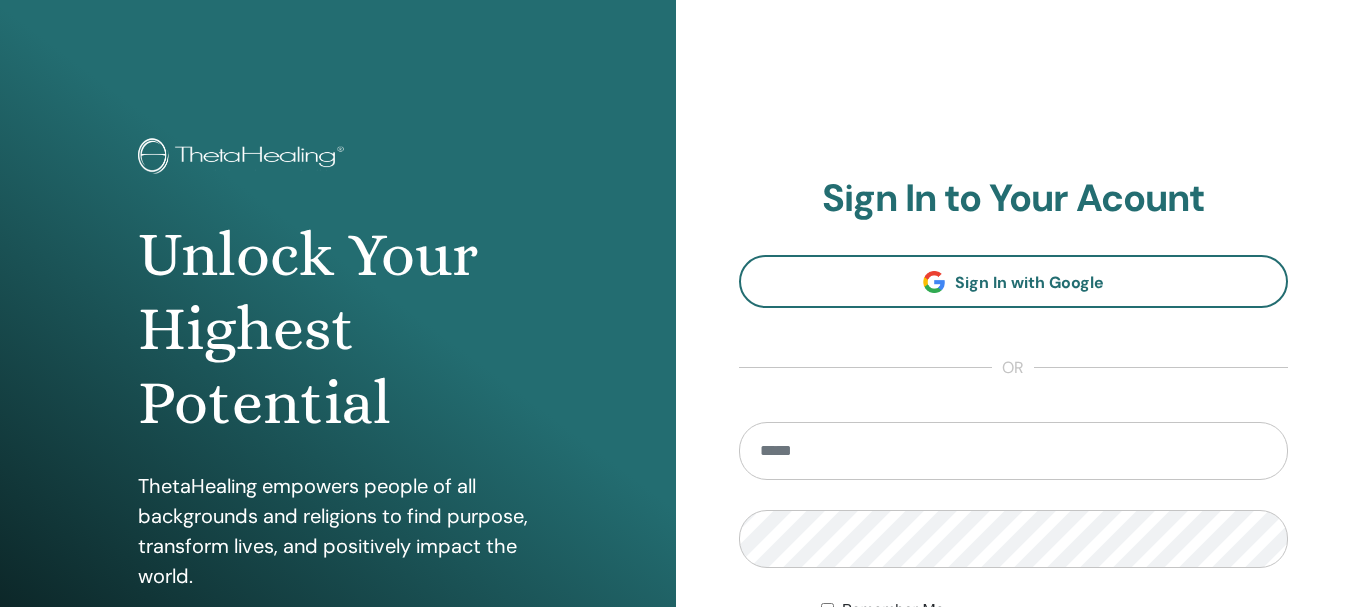 scroll, scrollTop: 0, scrollLeft: 0, axis: both 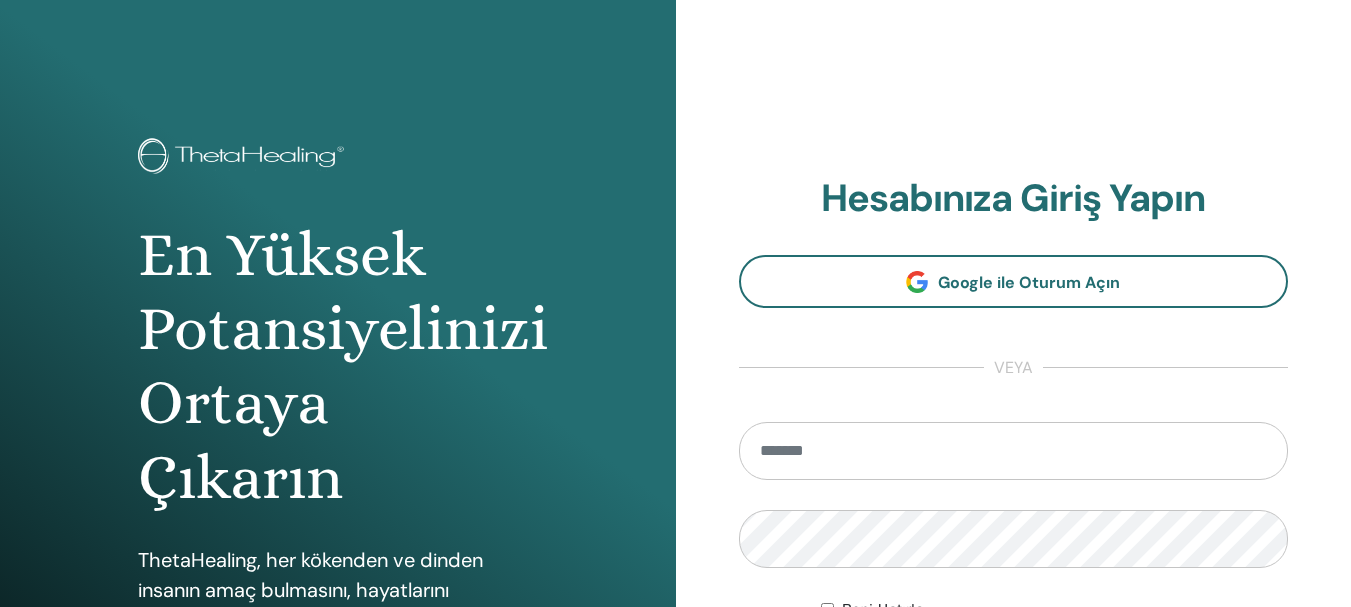 type on "**********" 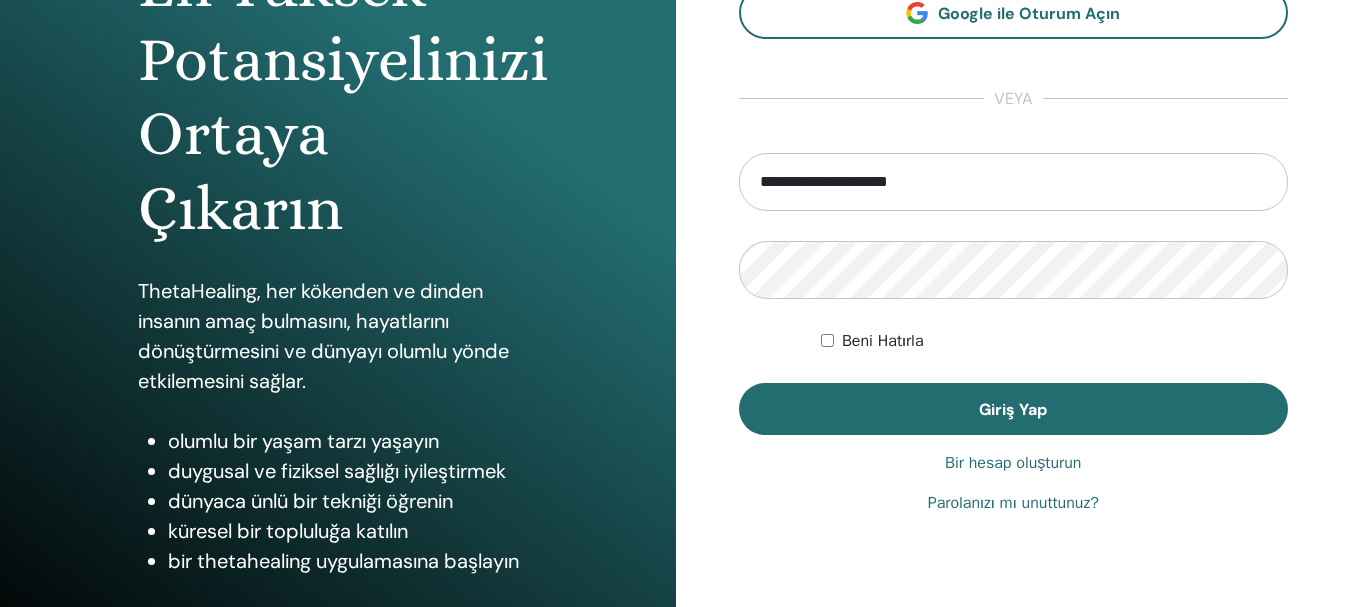 scroll, scrollTop: 271, scrollLeft: 0, axis: vertical 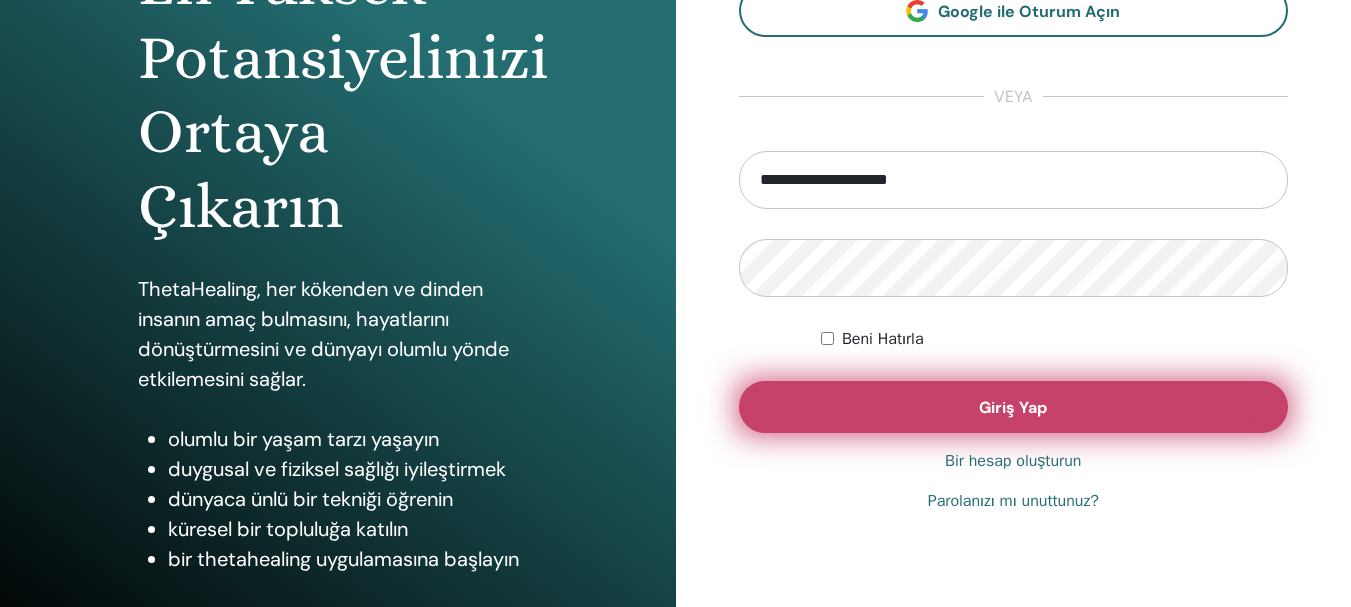 click on "Giriş Yap" at bounding box center [1014, 407] 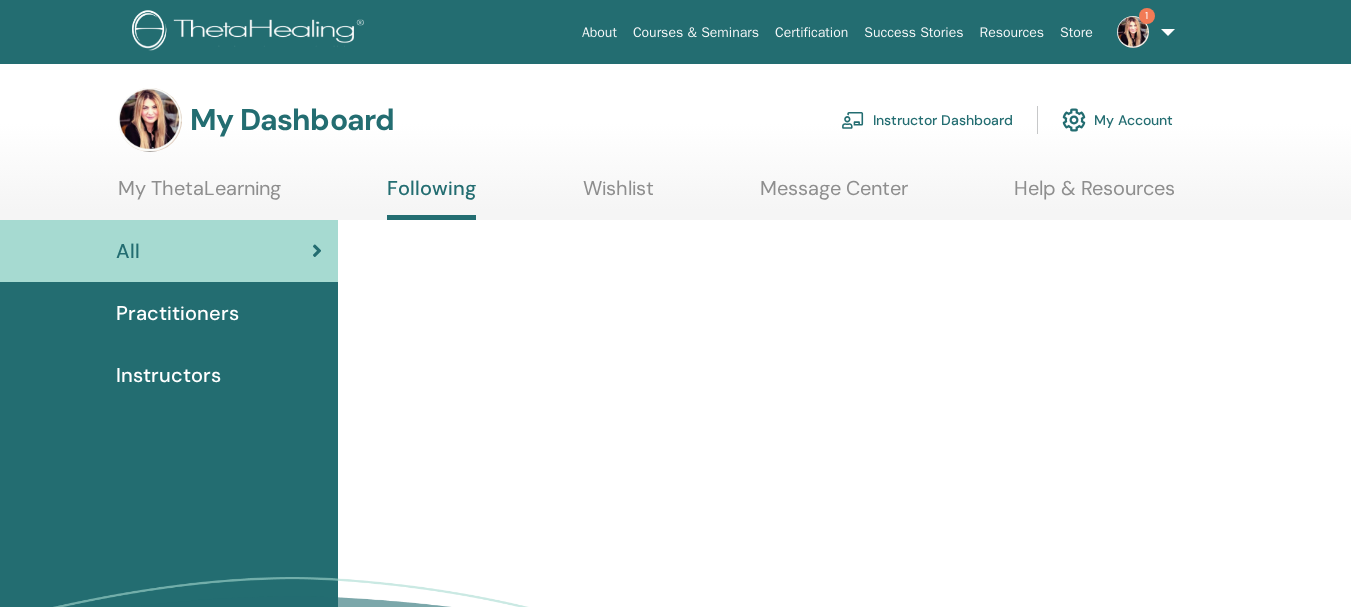 scroll, scrollTop: 0, scrollLeft: 0, axis: both 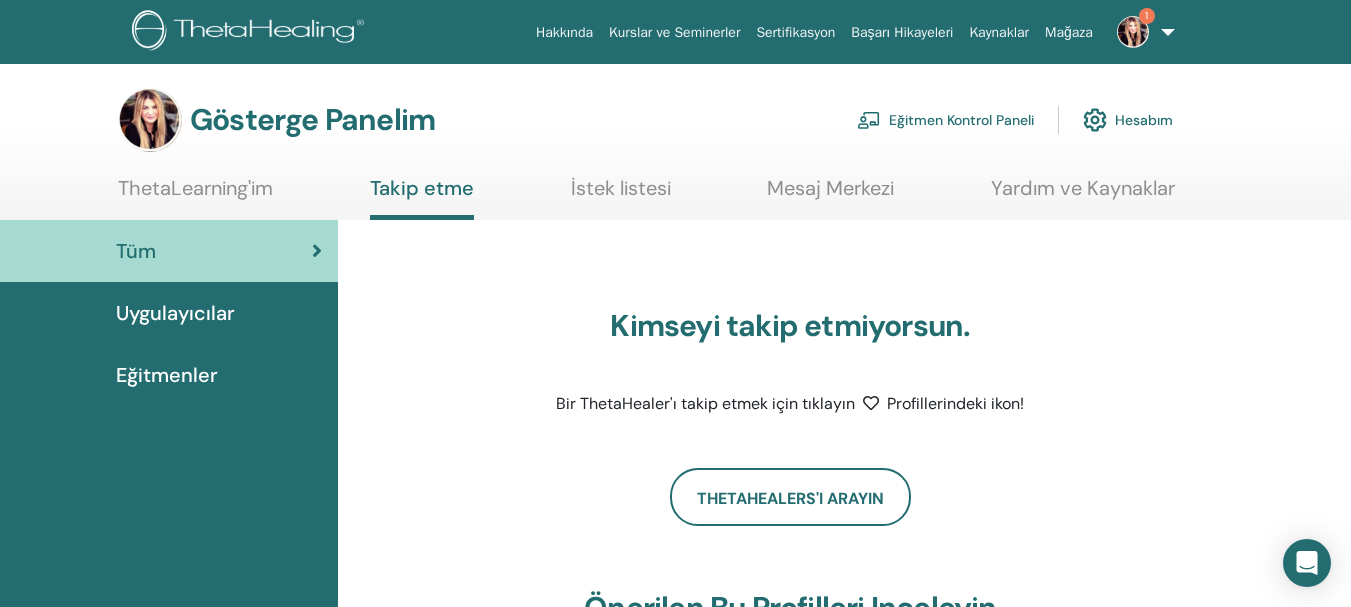 click at bounding box center (1133, 32) 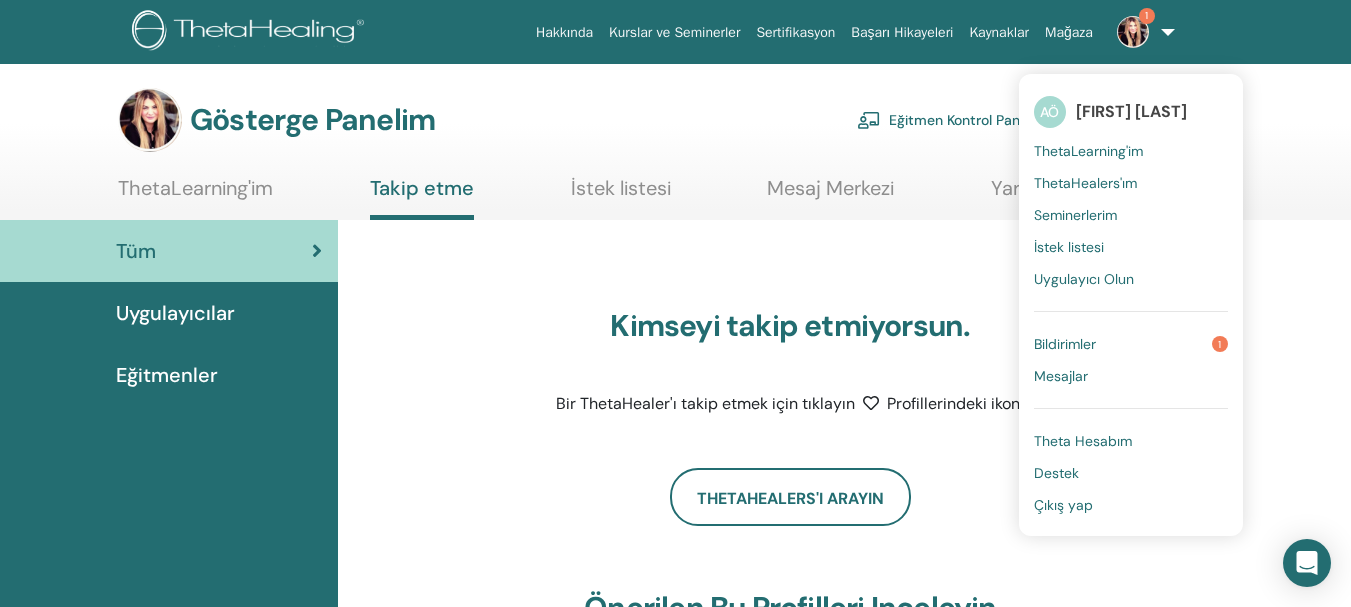 click on "Bildirimler" at bounding box center [1065, 344] 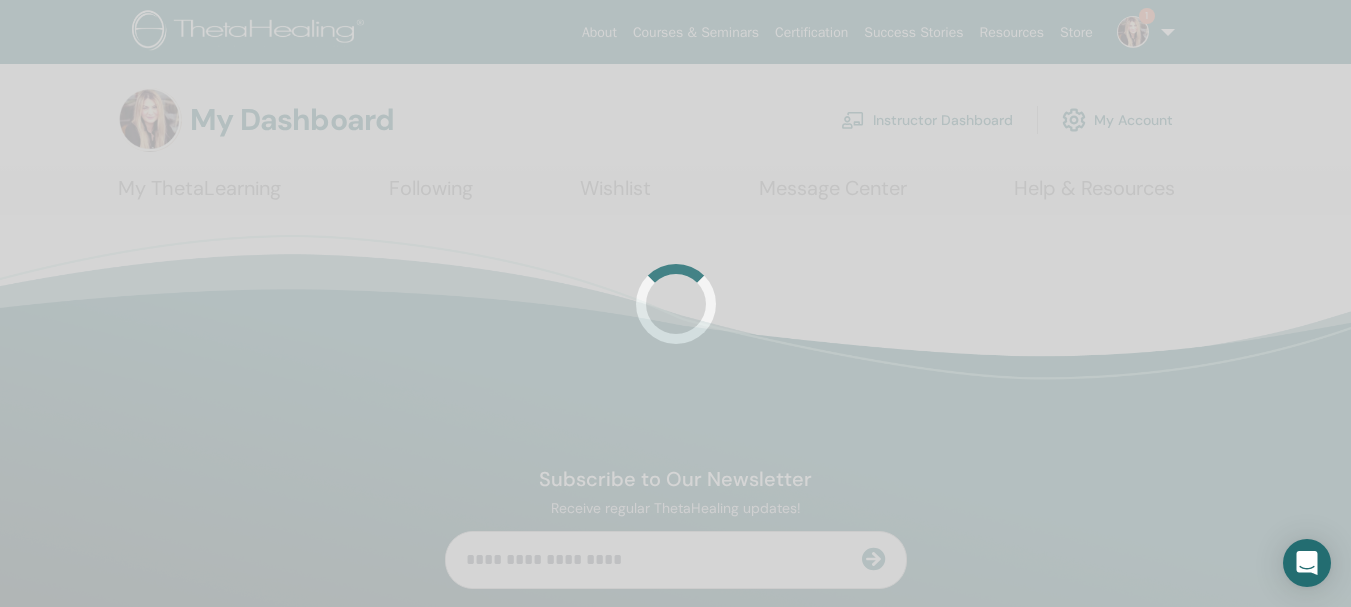 scroll, scrollTop: 0, scrollLeft: 0, axis: both 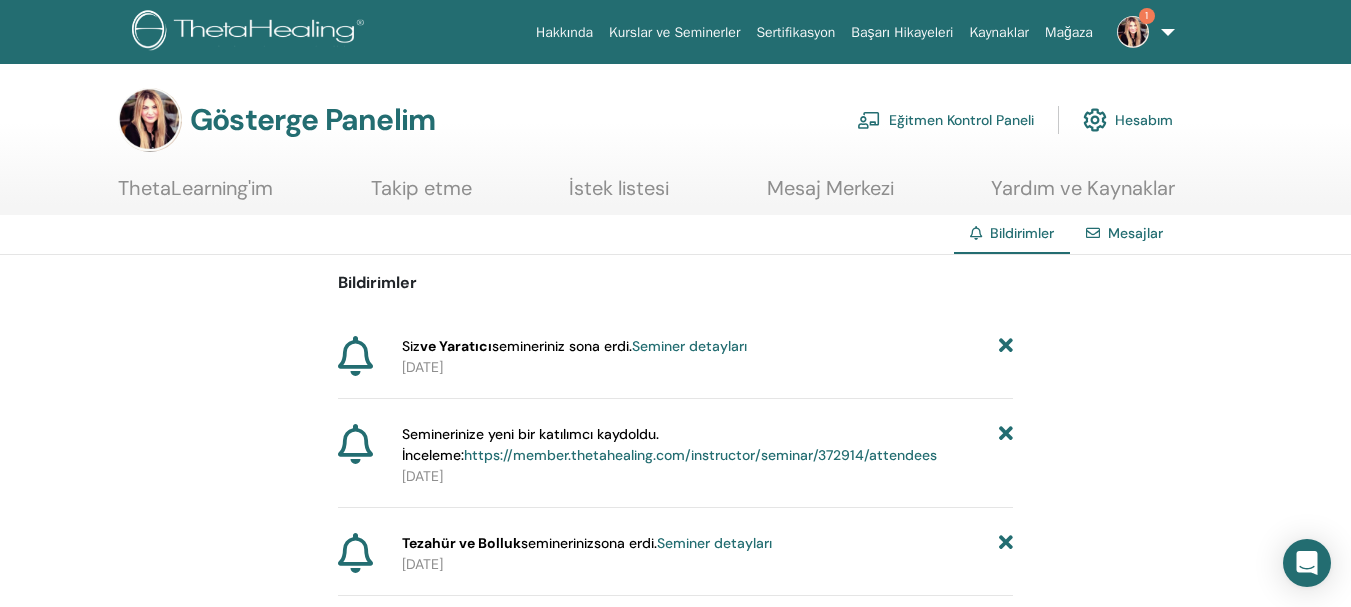 click on "Seminer detayları" at bounding box center (689, 346) 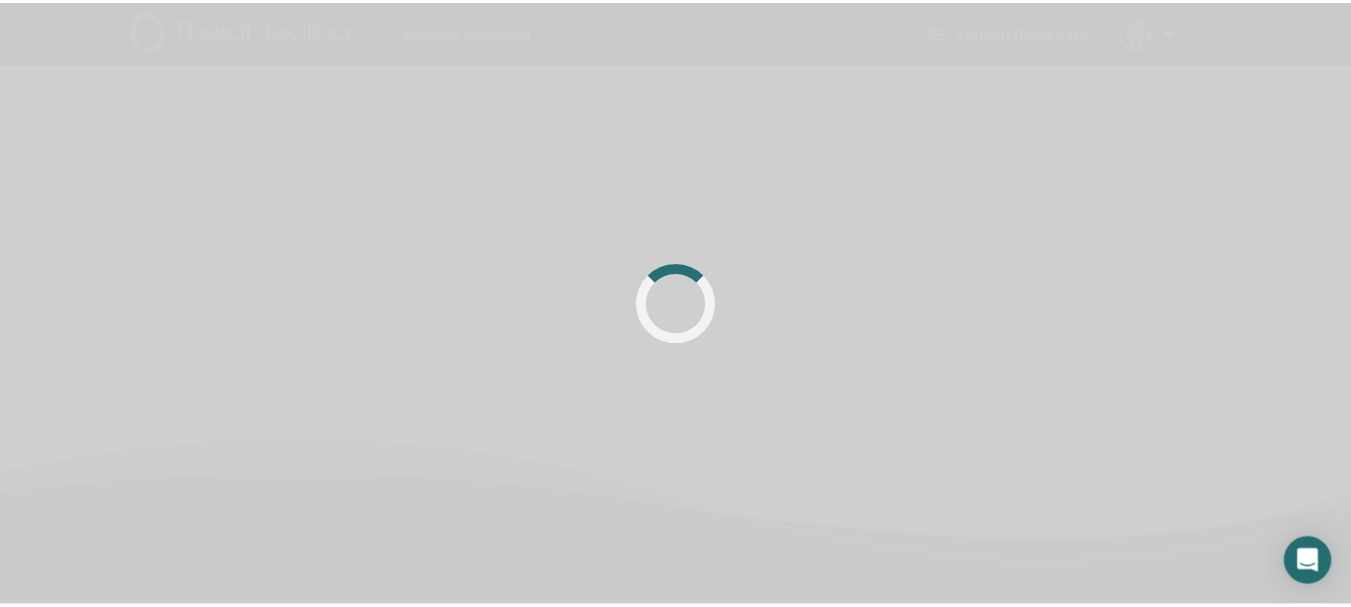 scroll, scrollTop: 0, scrollLeft: 0, axis: both 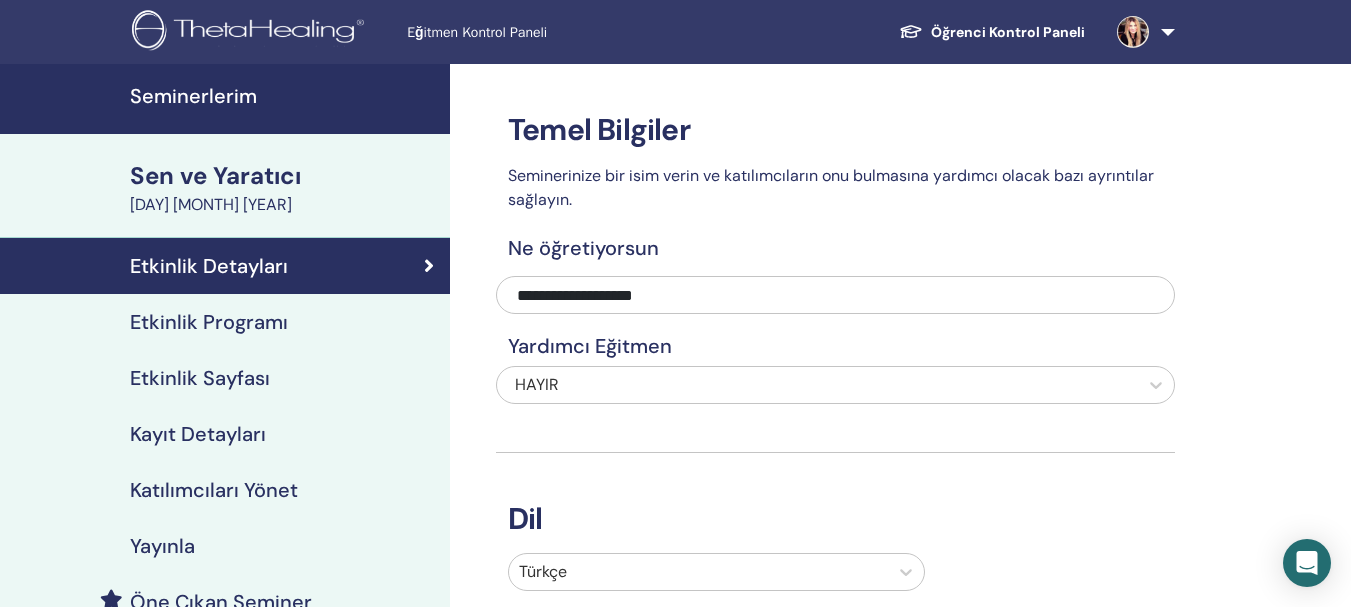 click on "Seminerlerim" at bounding box center [193, 96] 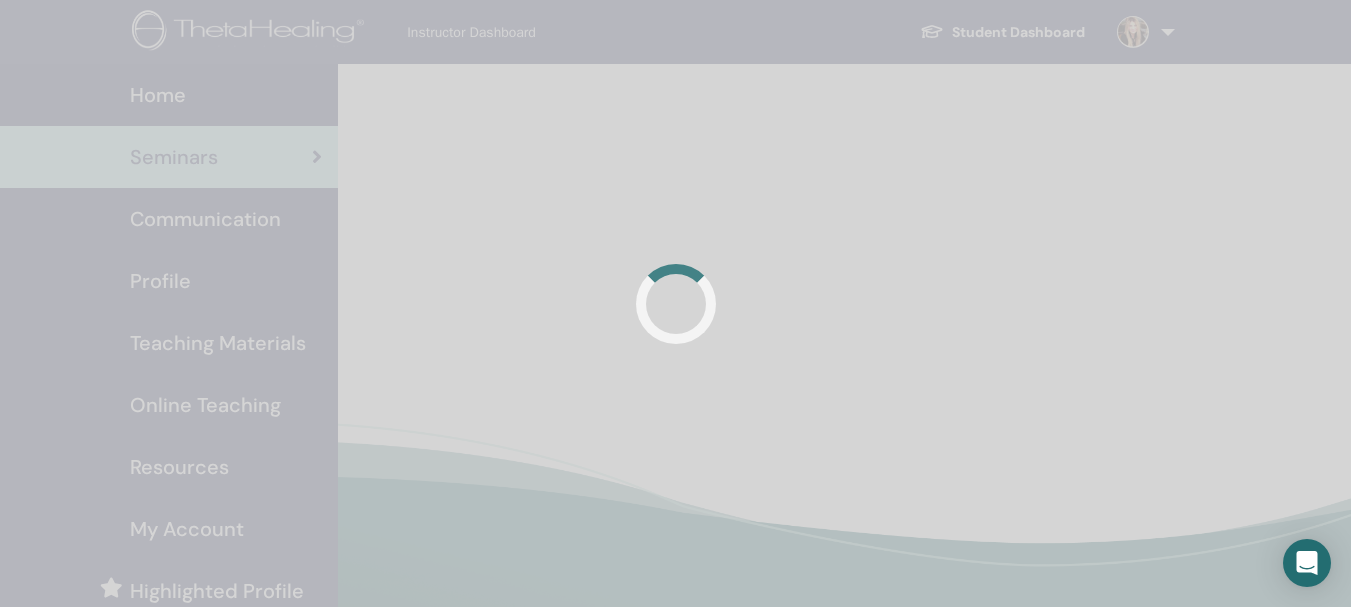scroll, scrollTop: 0, scrollLeft: 0, axis: both 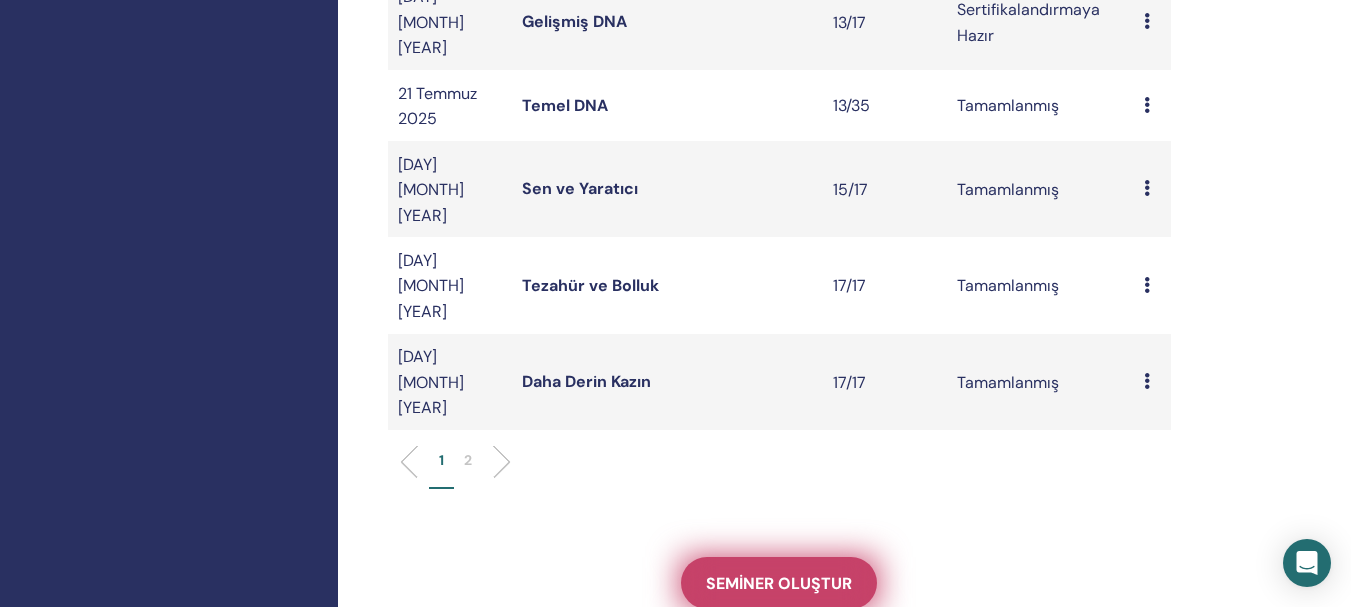 click on "Seminer oluştur" at bounding box center [779, 583] 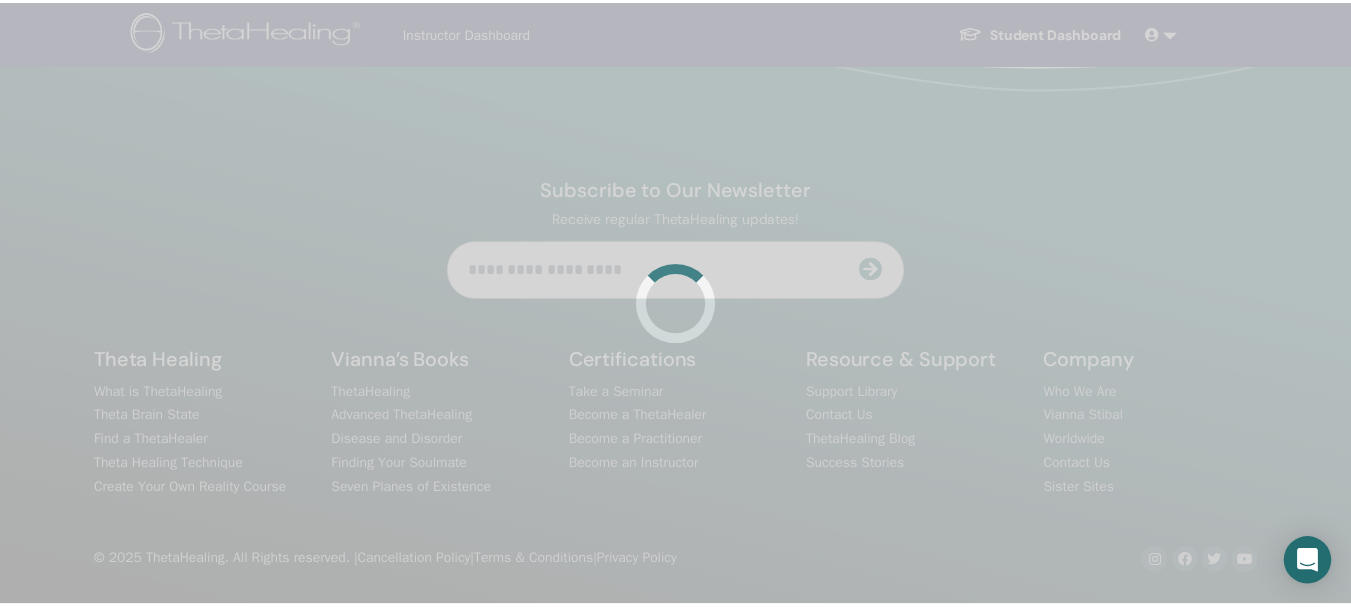 scroll, scrollTop: 0, scrollLeft: 0, axis: both 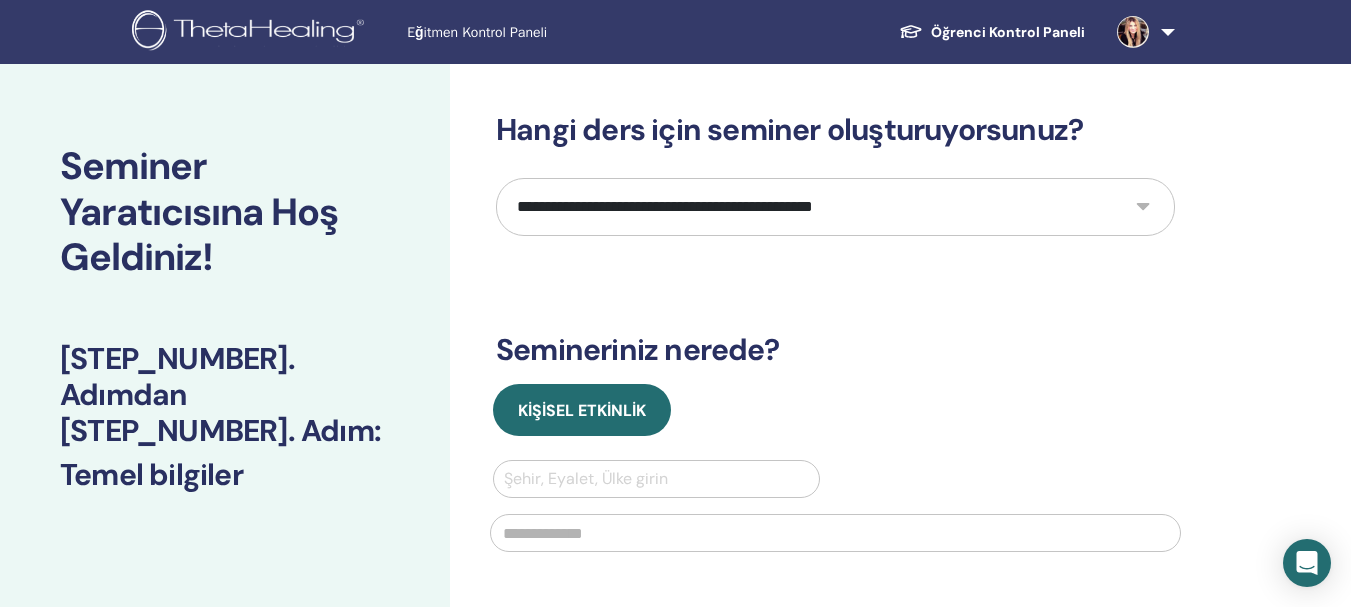 click on "**********" at bounding box center (835, 207) 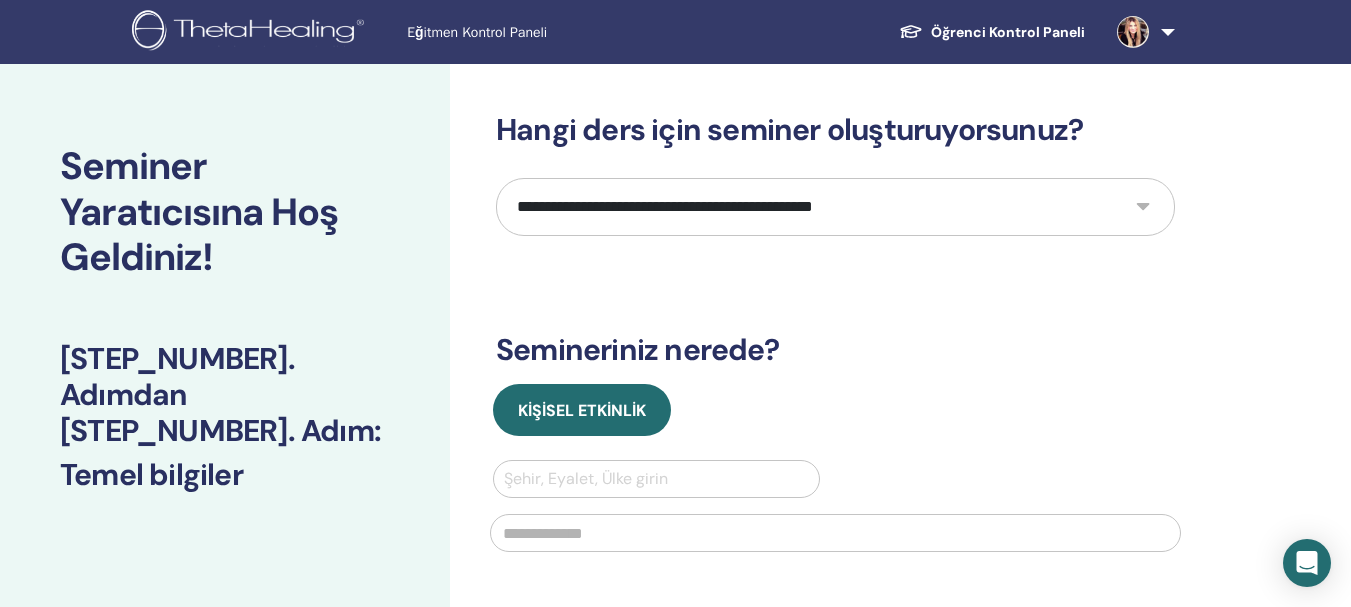 select on "*" 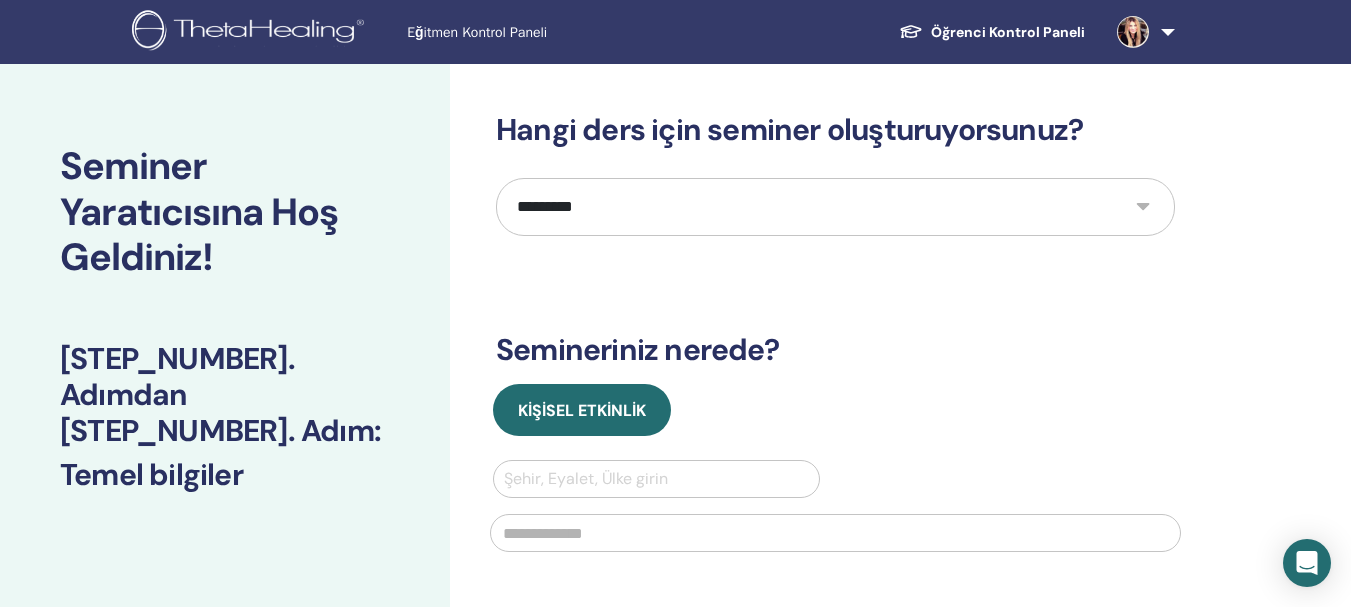 click on "**********" at bounding box center [835, 207] 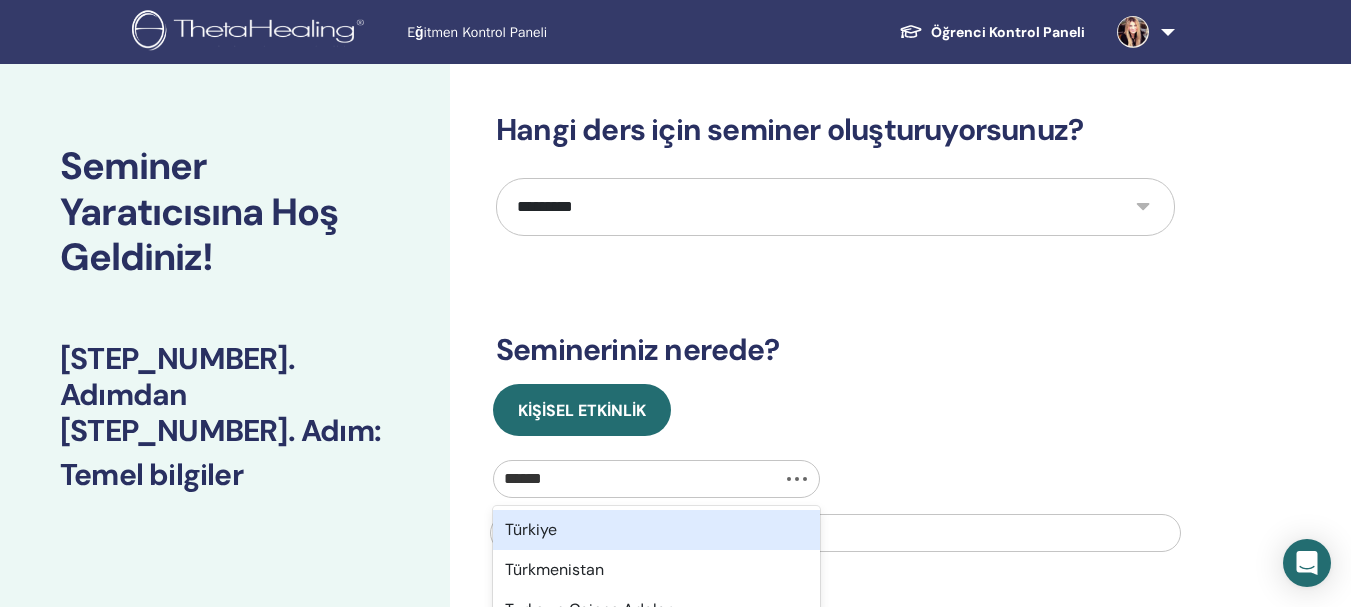 type on "*******" 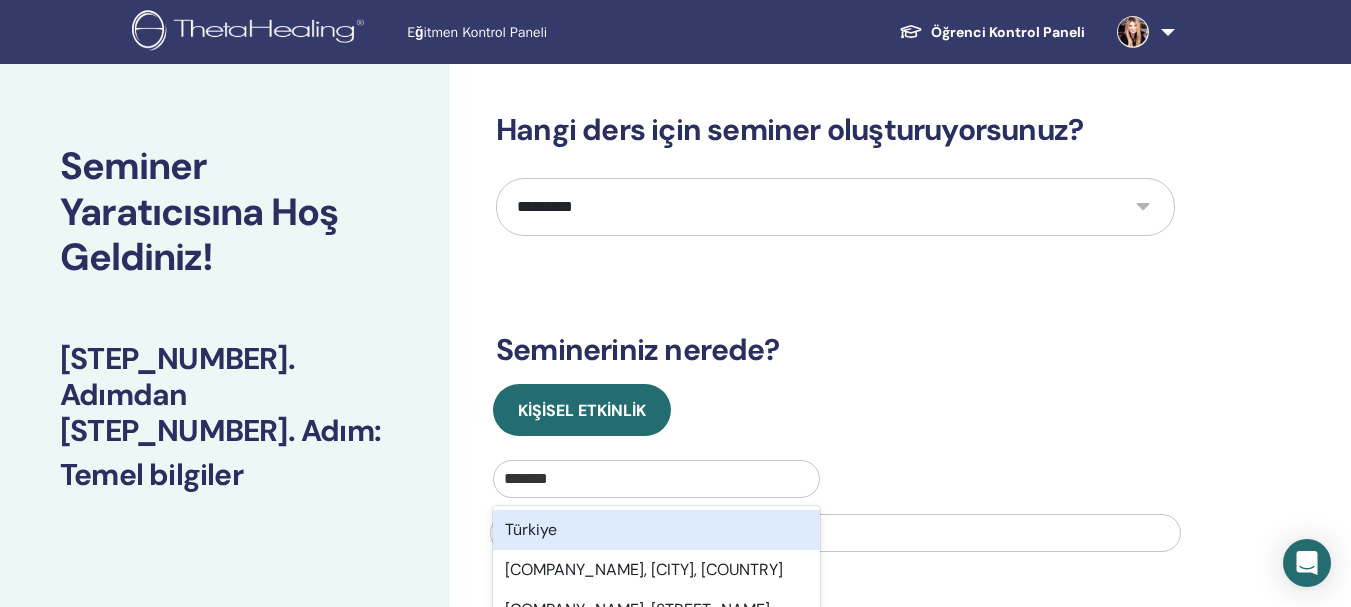 click on "Türkiye" at bounding box center (656, 530) 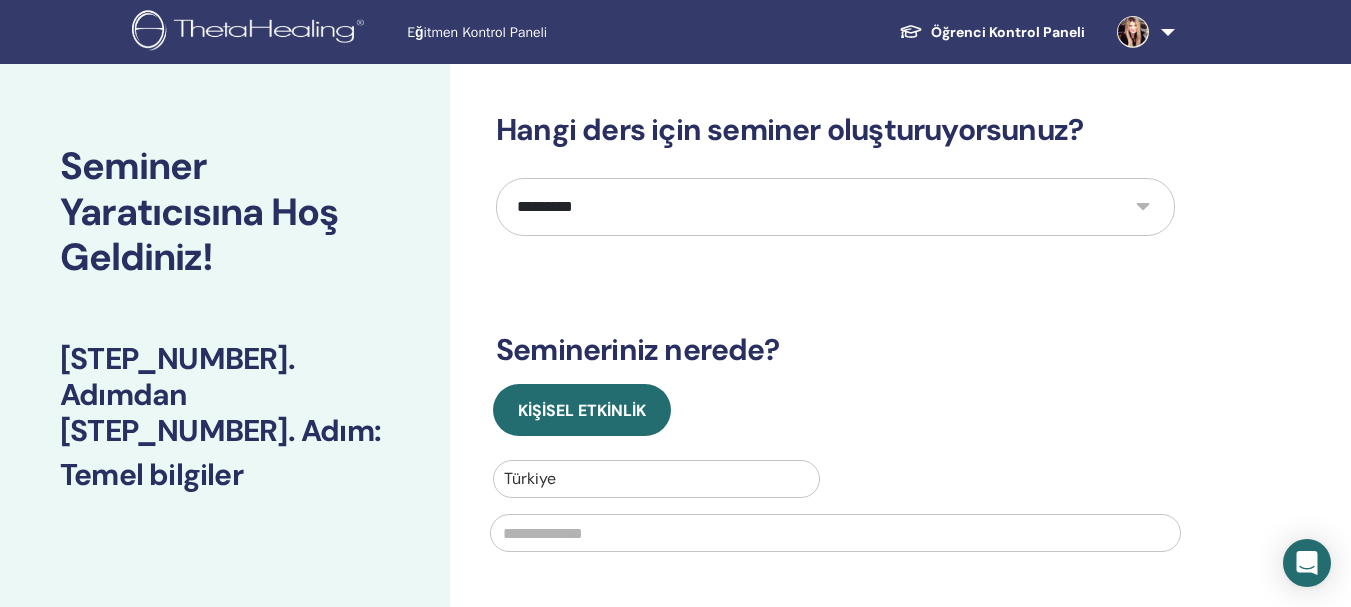 click at bounding box center [835, 533] 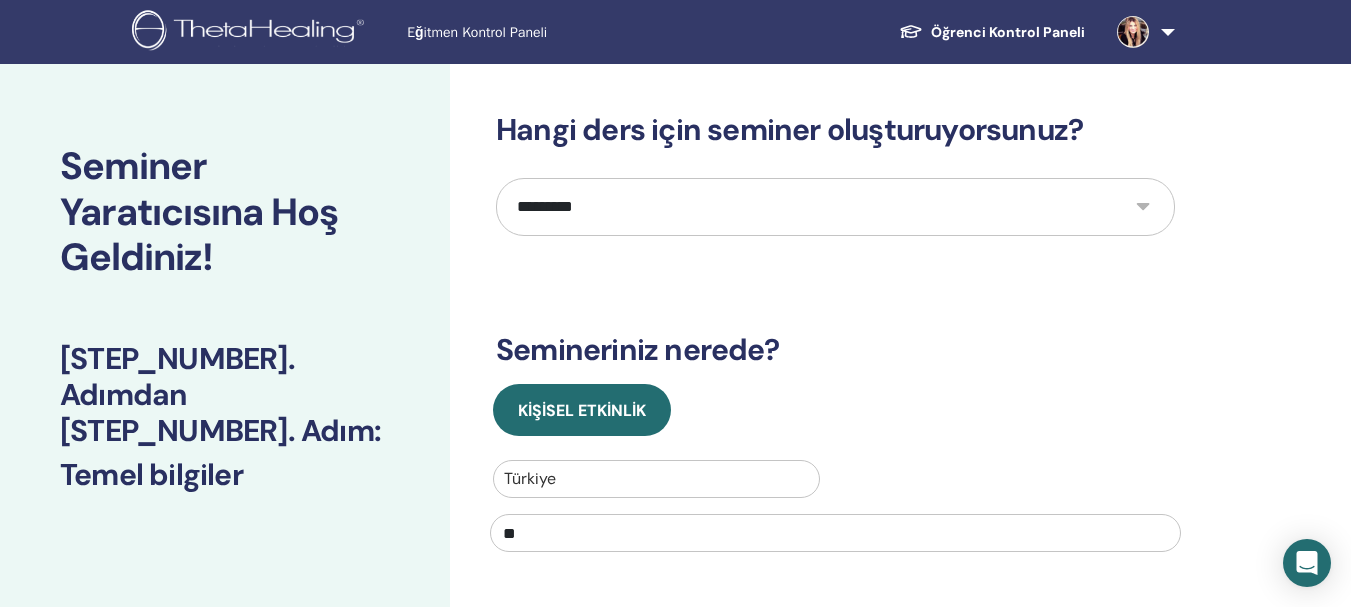 type on "*" 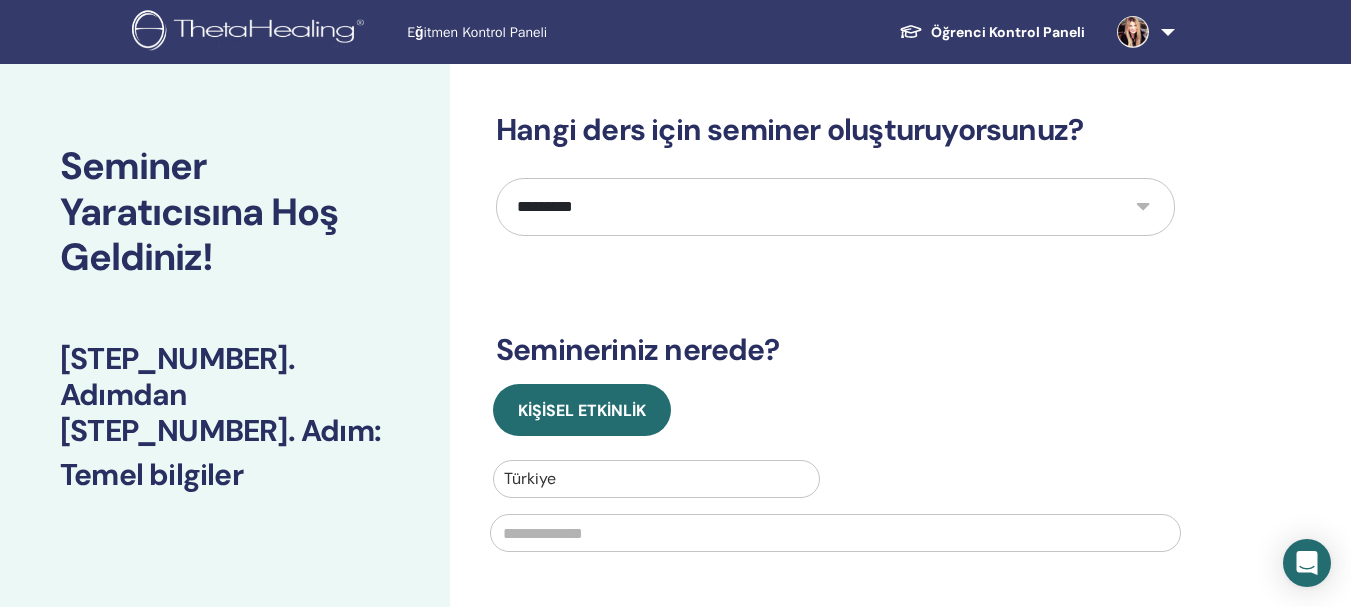 type on "*" 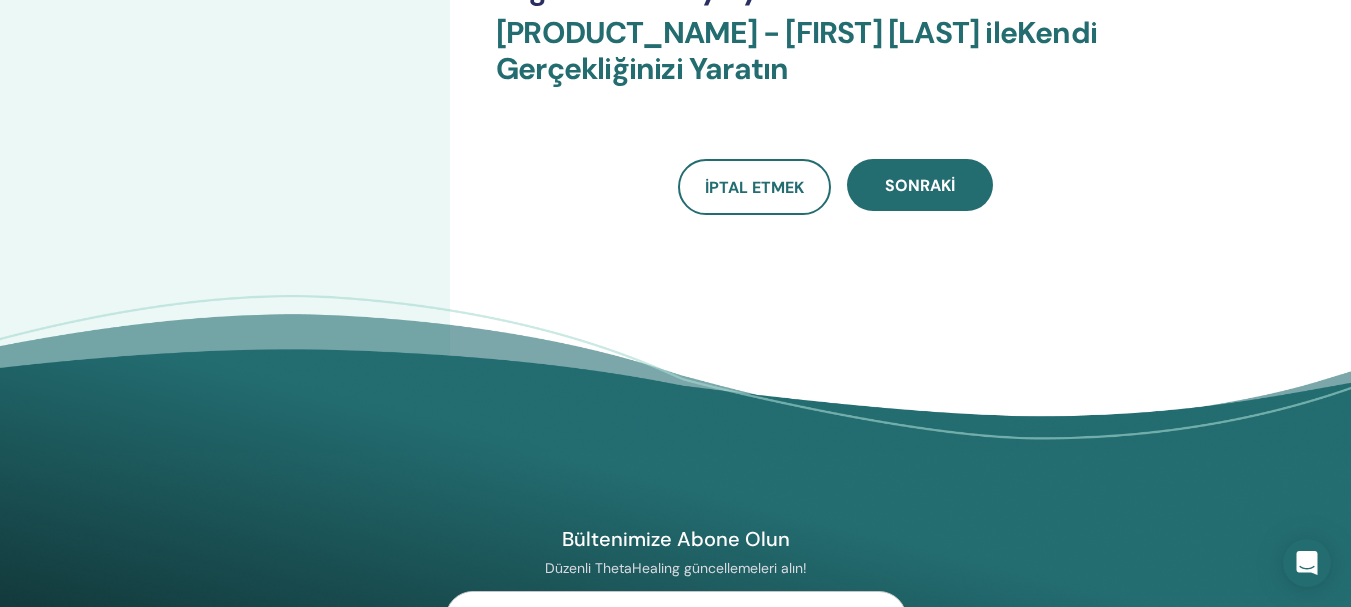 scroll, scrollTop: 647, scrollLeft: 0, axis: vertical 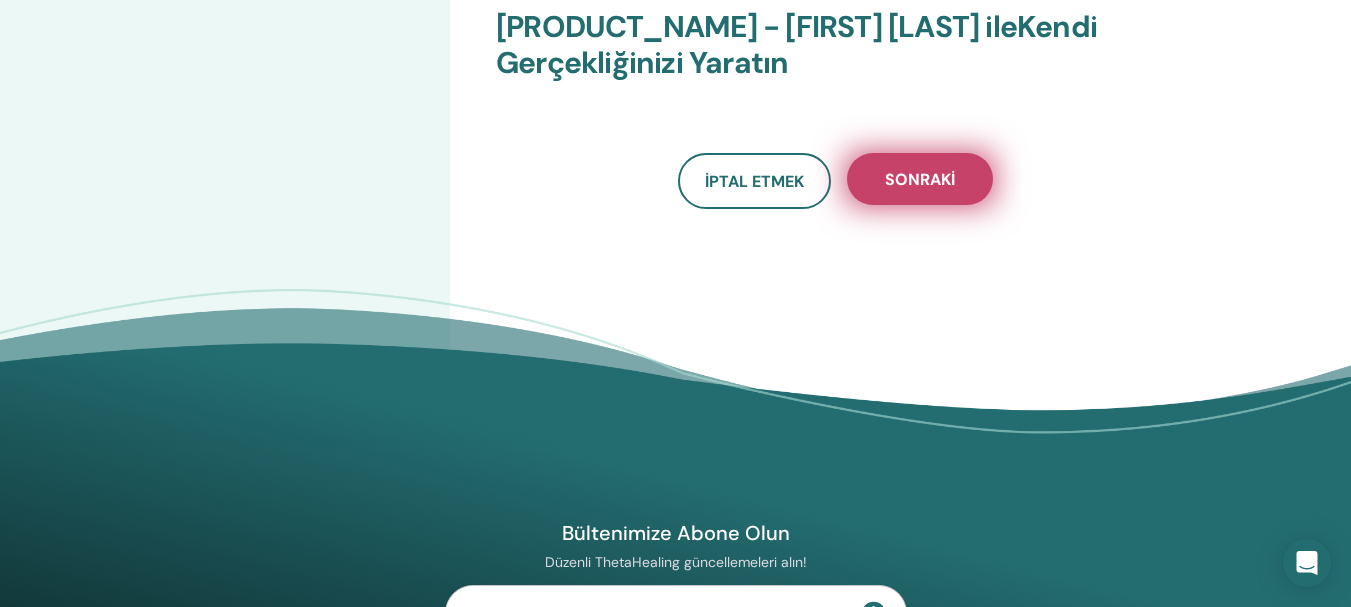 type on "*******" 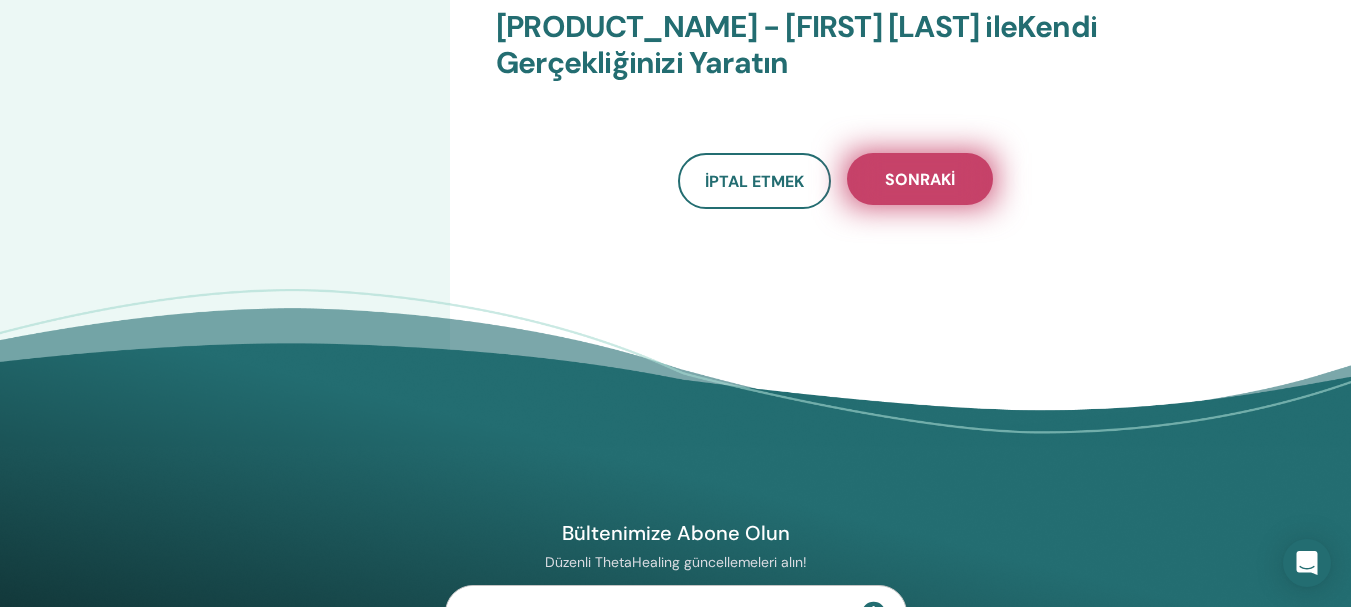 click on "Sonraki" at bounding box center [920, 179] 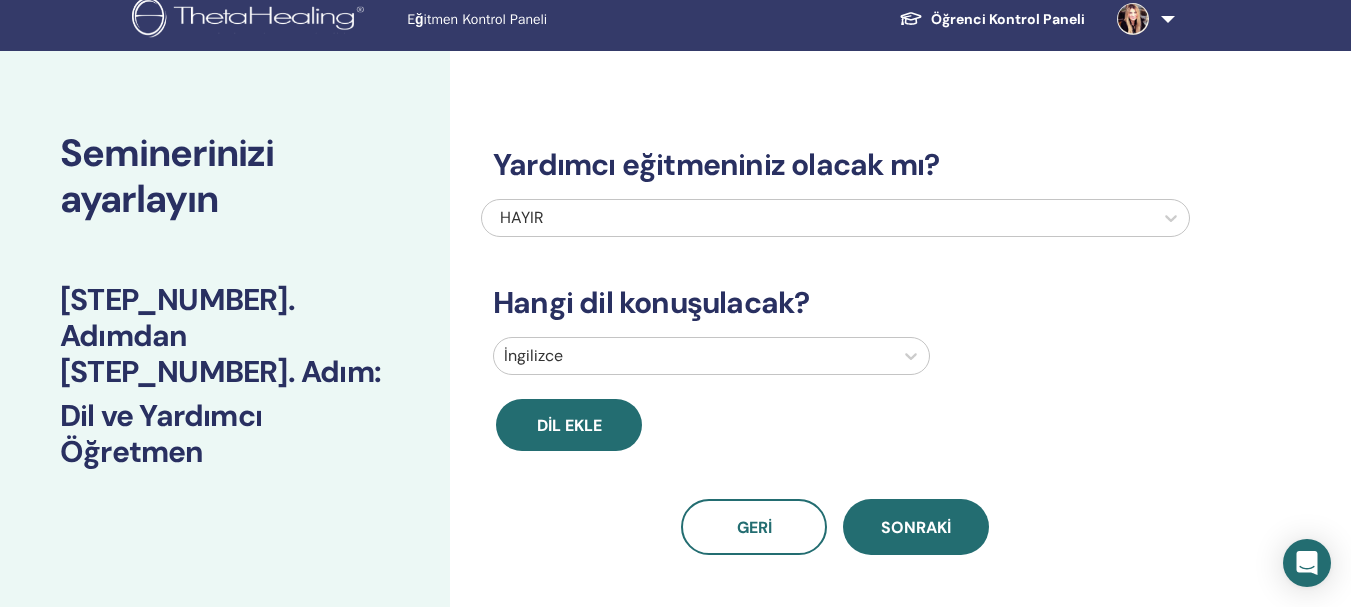 scroll, scrollTop: 0, scrollLeft: 0, axis: both 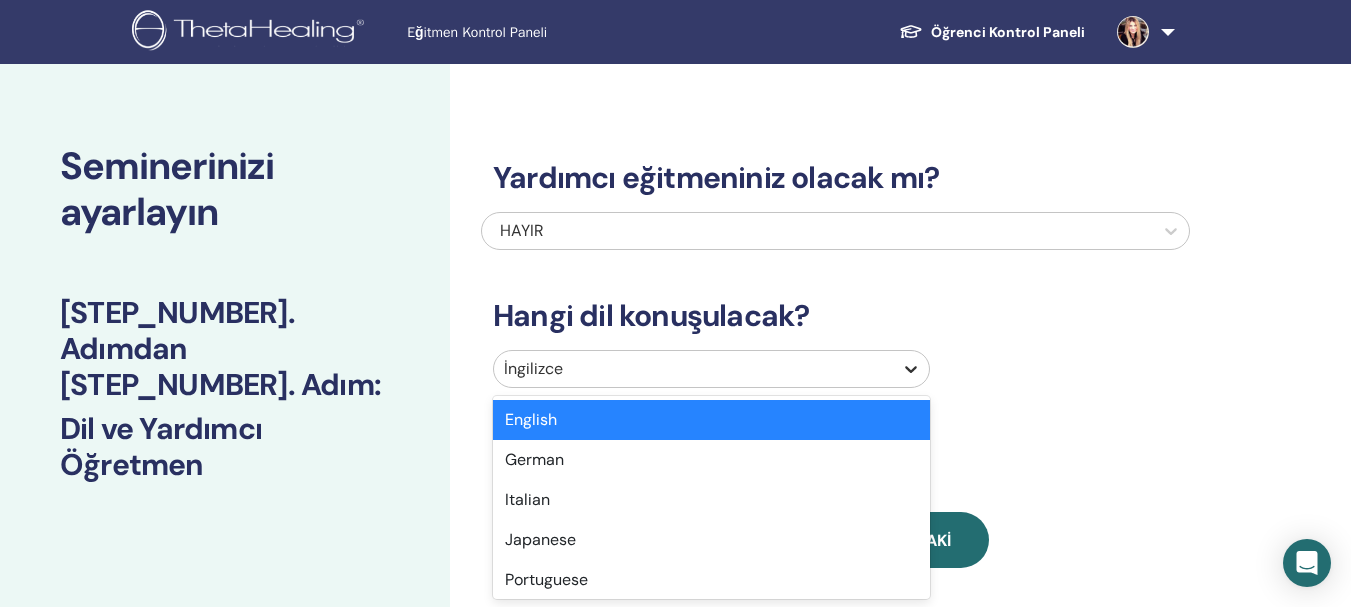 click 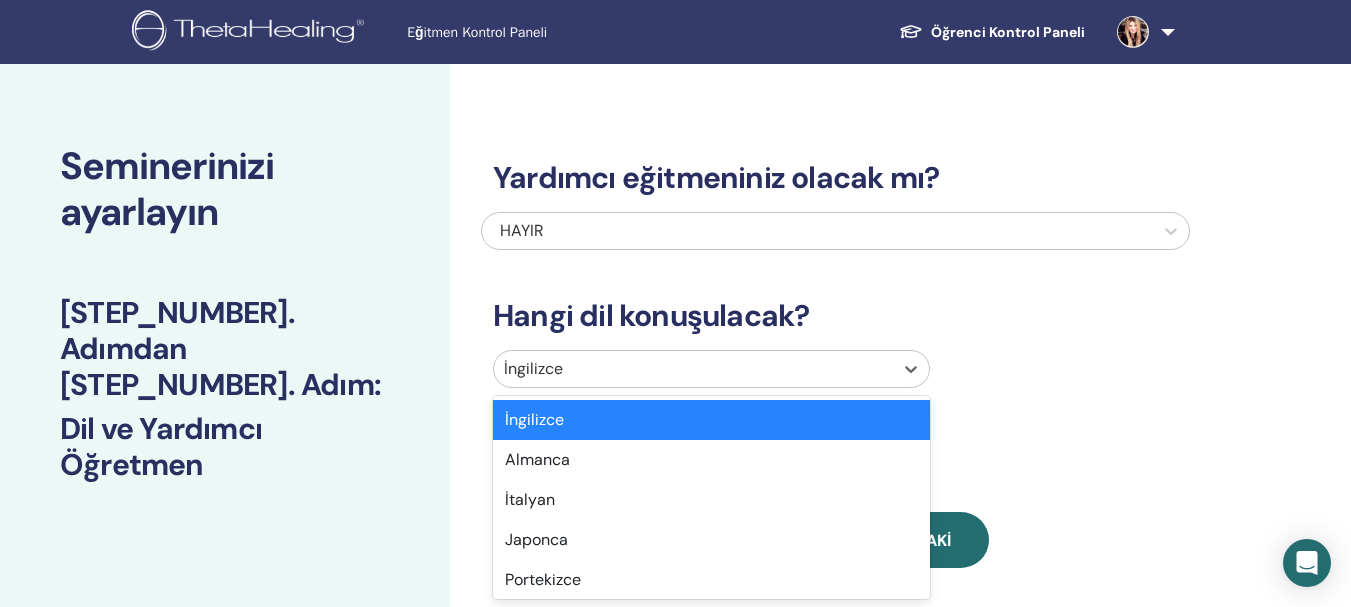 scroll, scrollTop: 97, scrollLeft: 0, axis: vertical 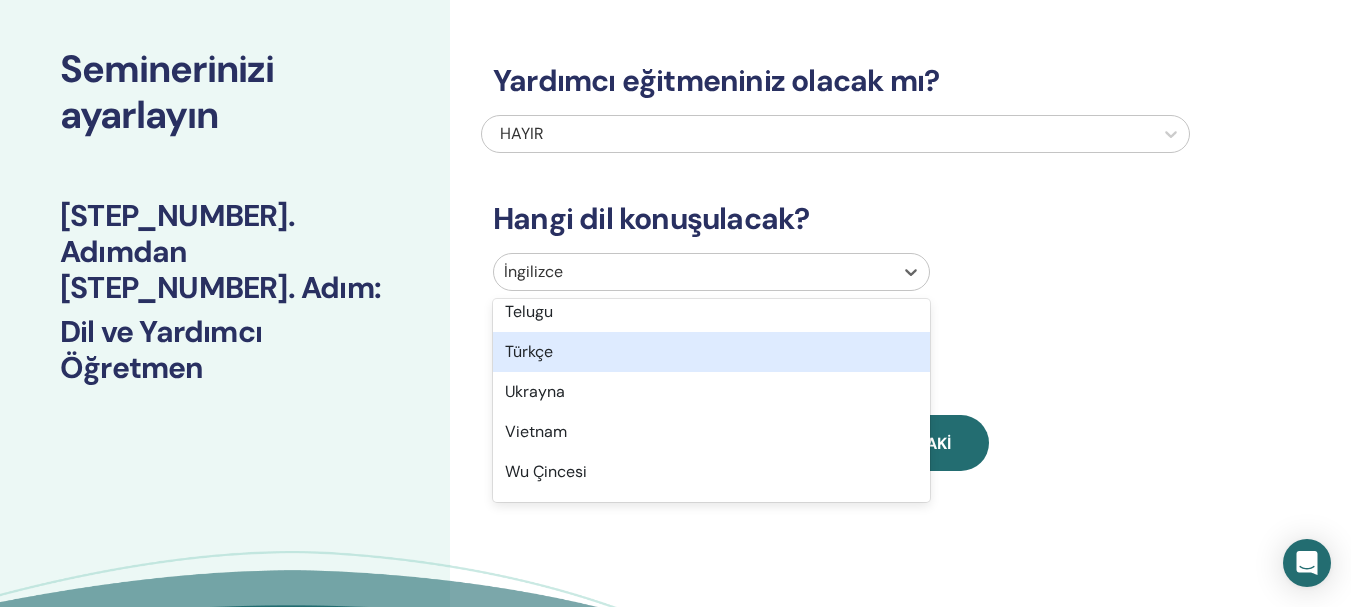 click on "Türkçe" at bounding box center [711, 352] 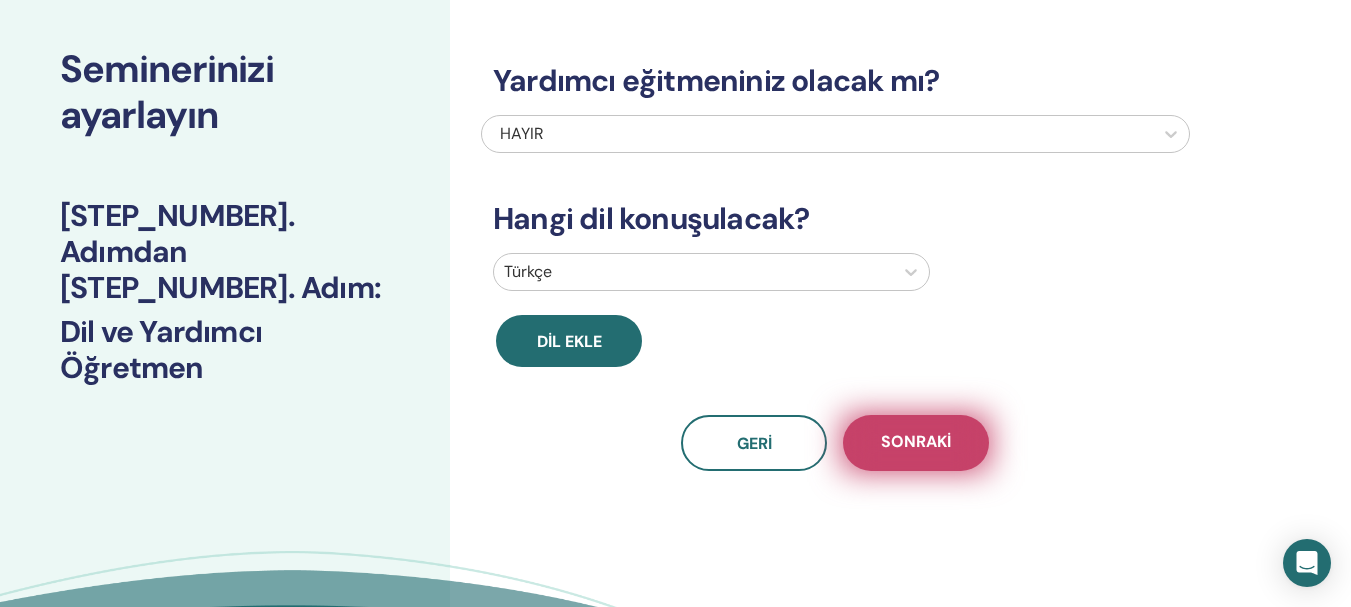 click on "Sonraki" at bounding box center (916, 441) 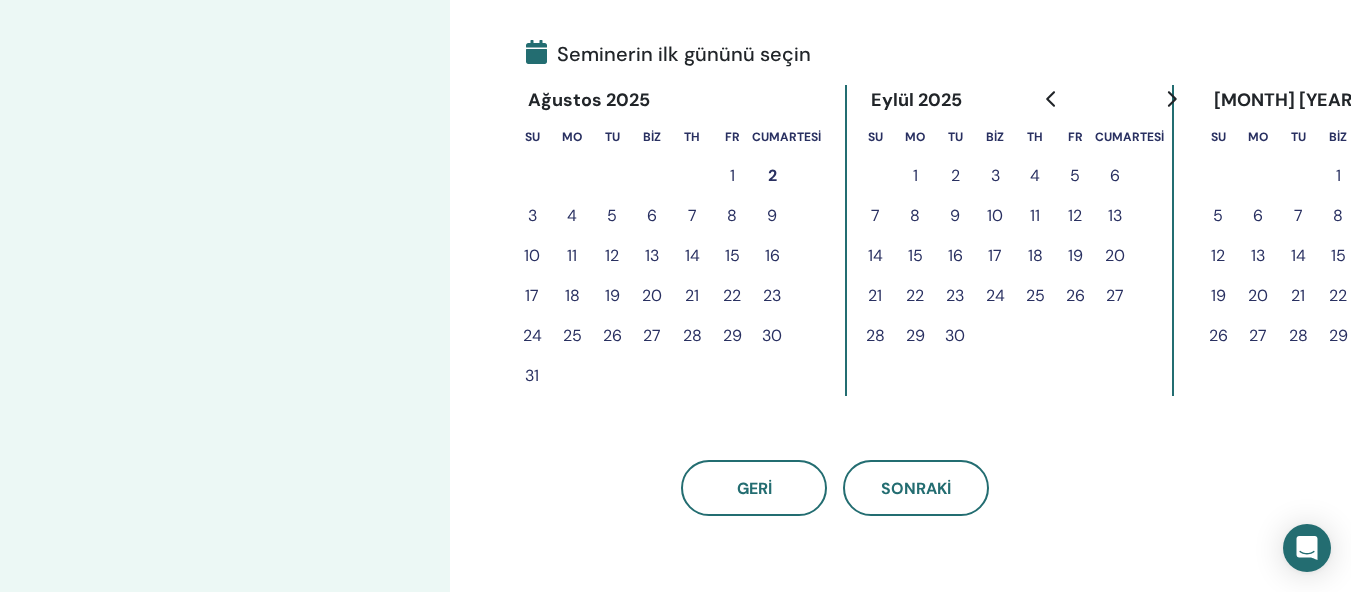 scroll, scrollTop: 462, scrollLeft: 0, axis: vertical 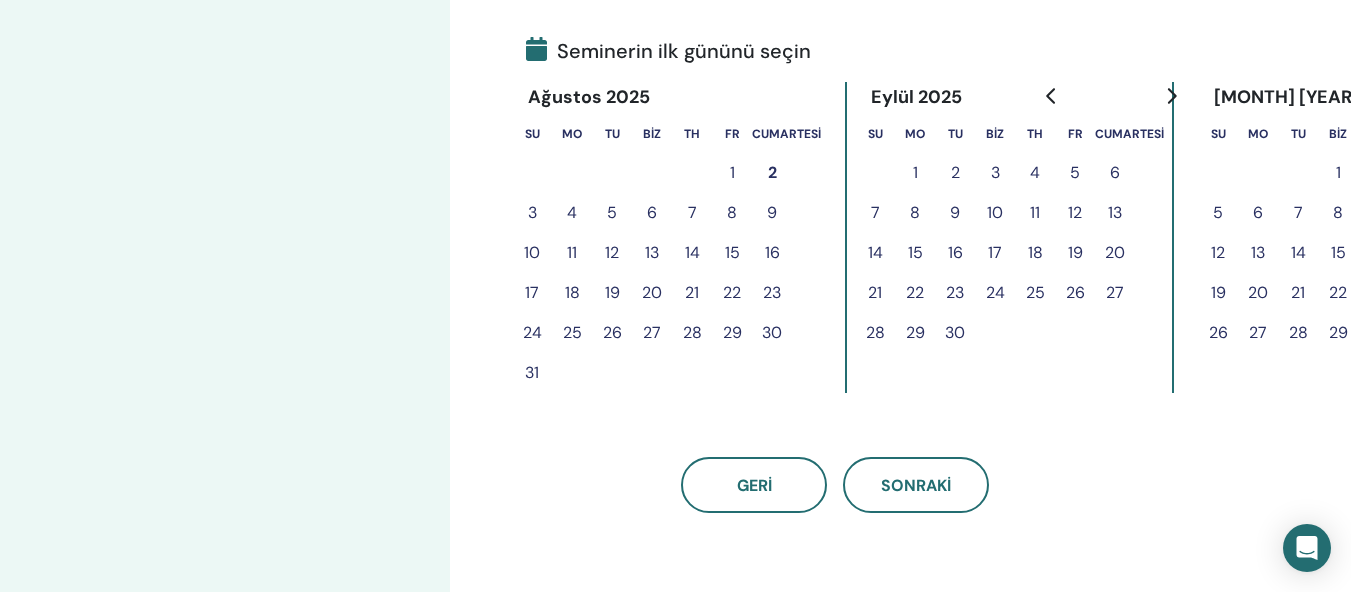 click on "25" at bounding box center [572, 332] 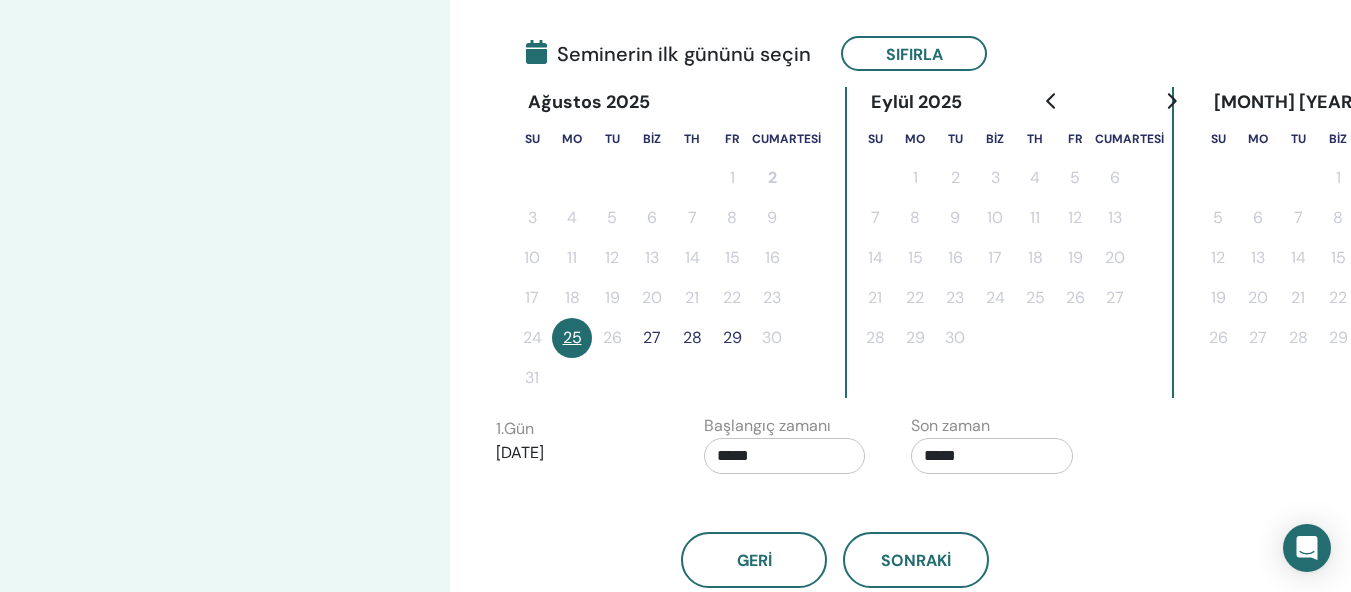 click on "27" at bounding box center (652, 337) 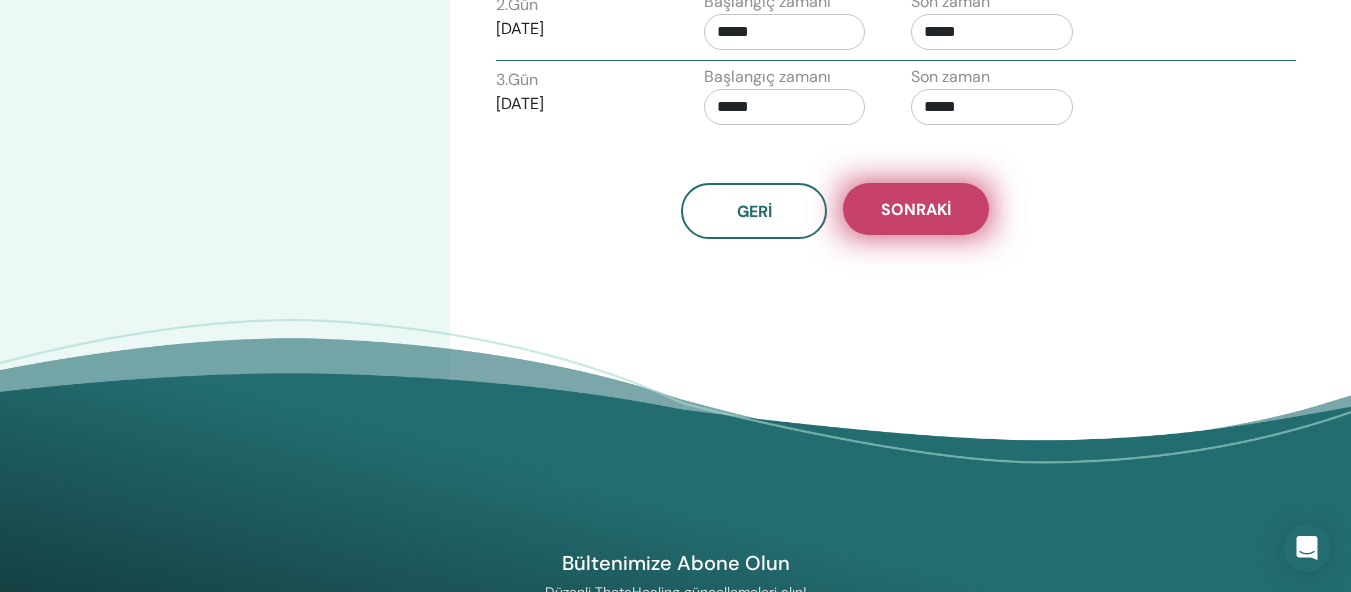 click on "Sonraki" at bounding box center (916, 209) 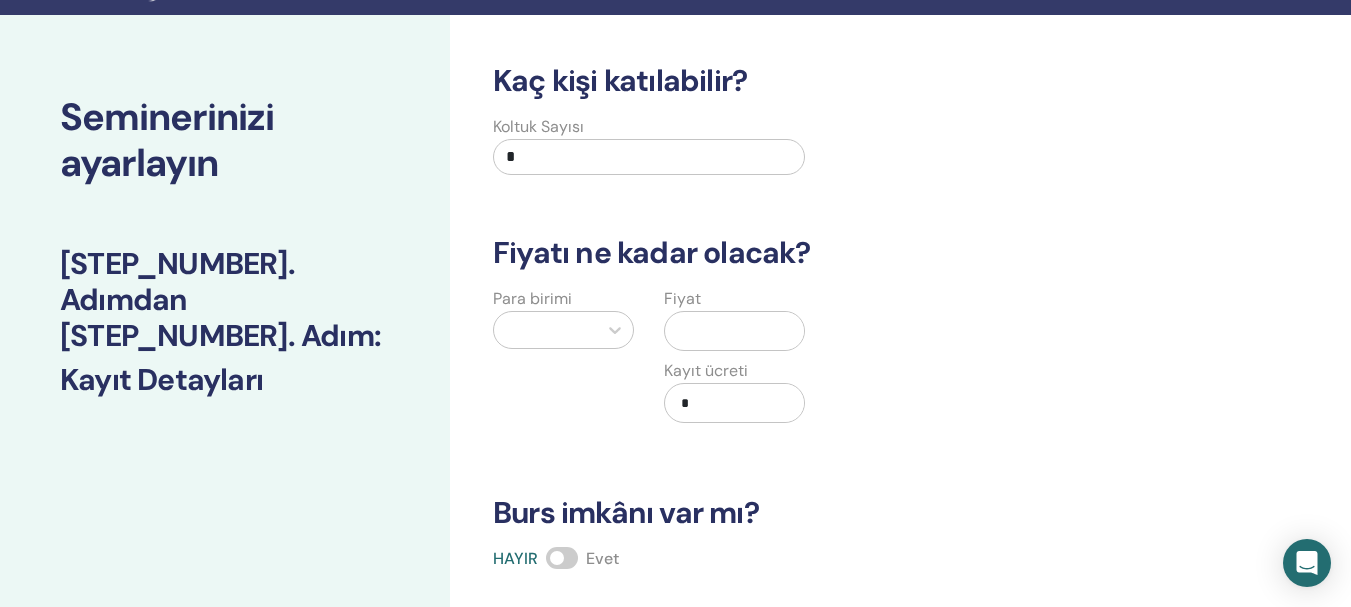scroll, scrollTop: 0, scrollLeft: 0, axis: both 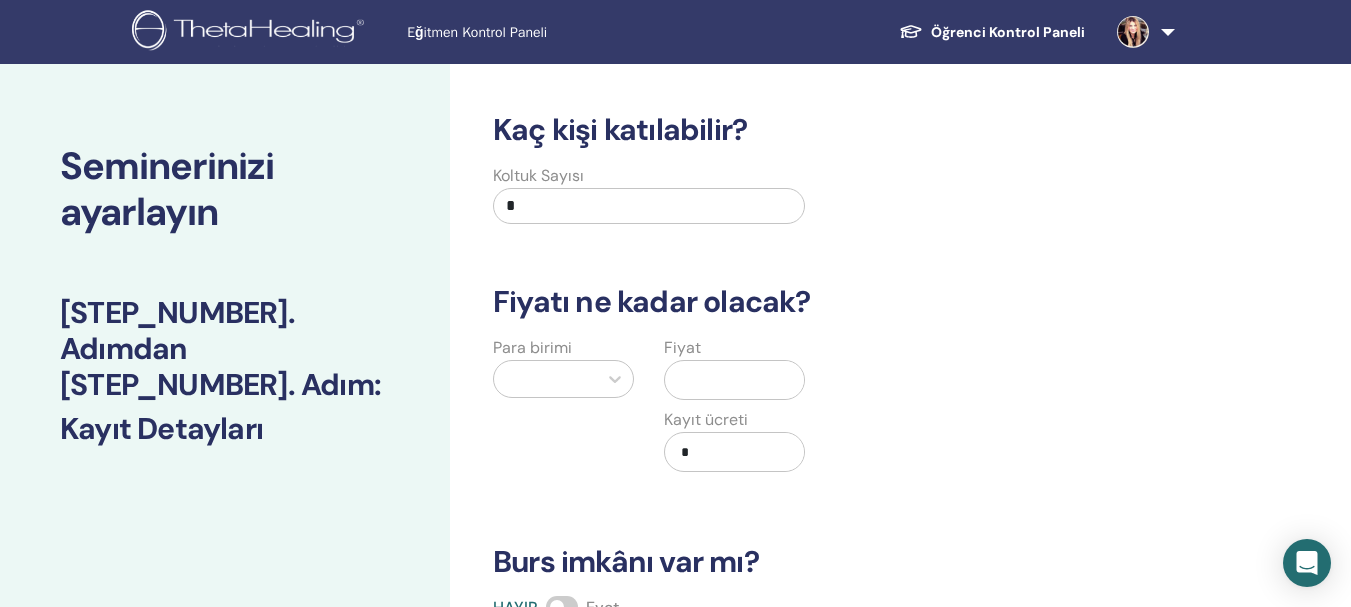 click on "*" at bounding box center [649, 206] 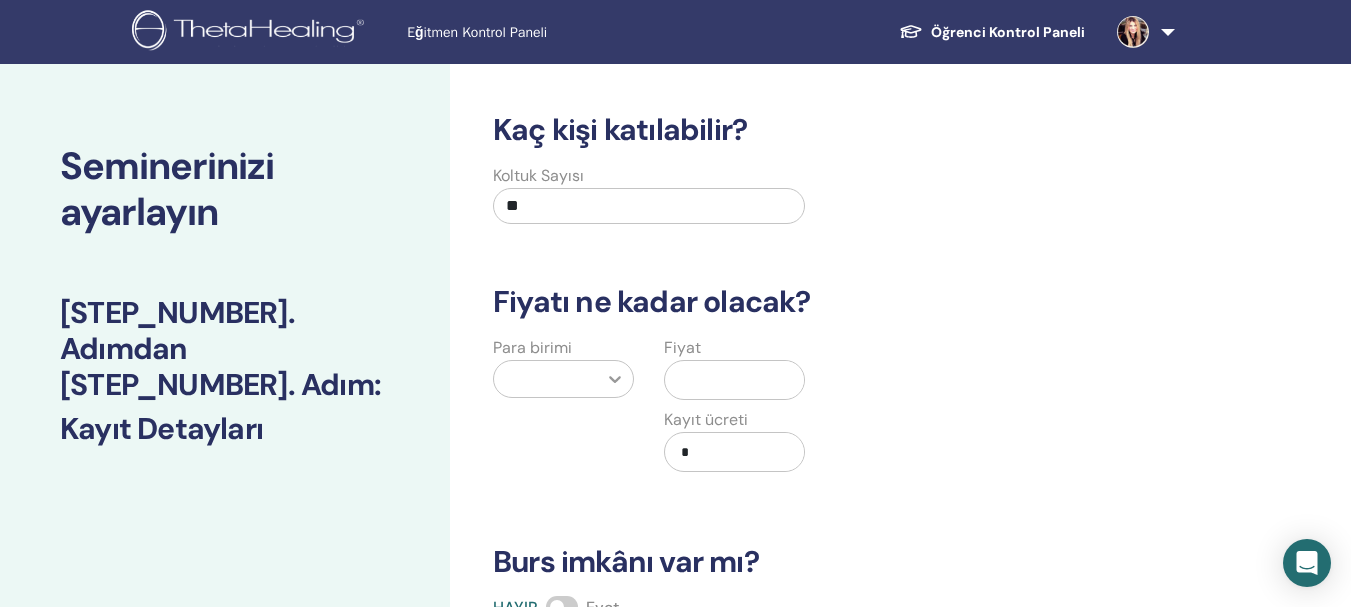 type on "**" 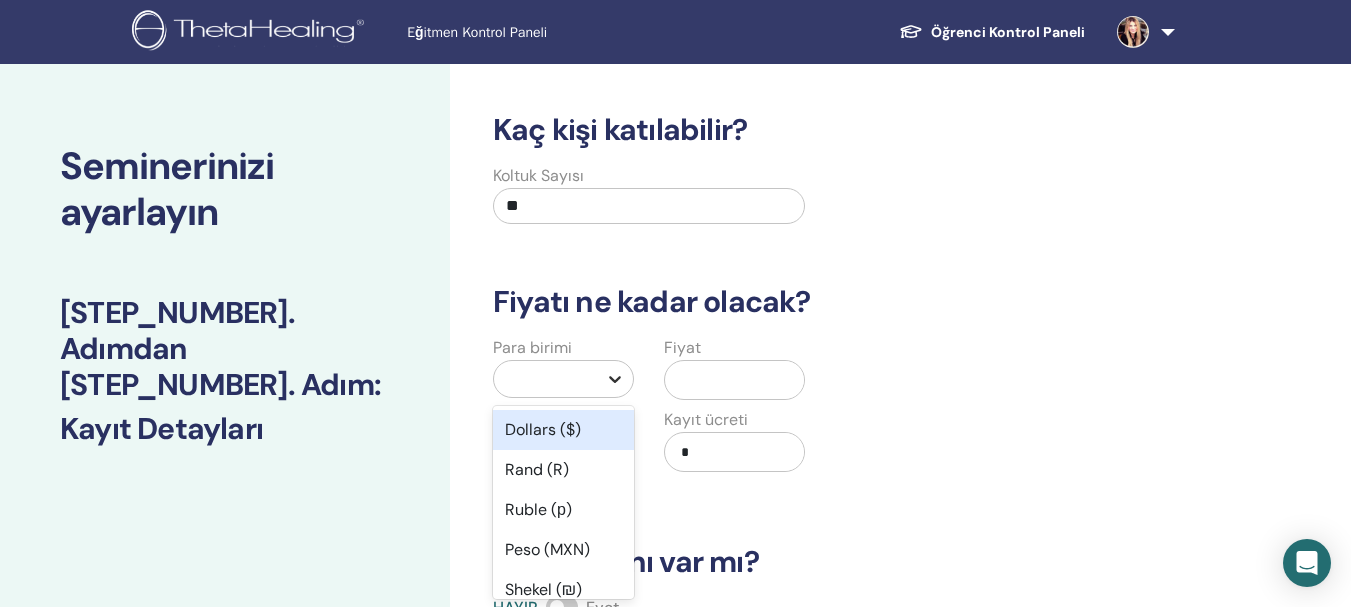 click 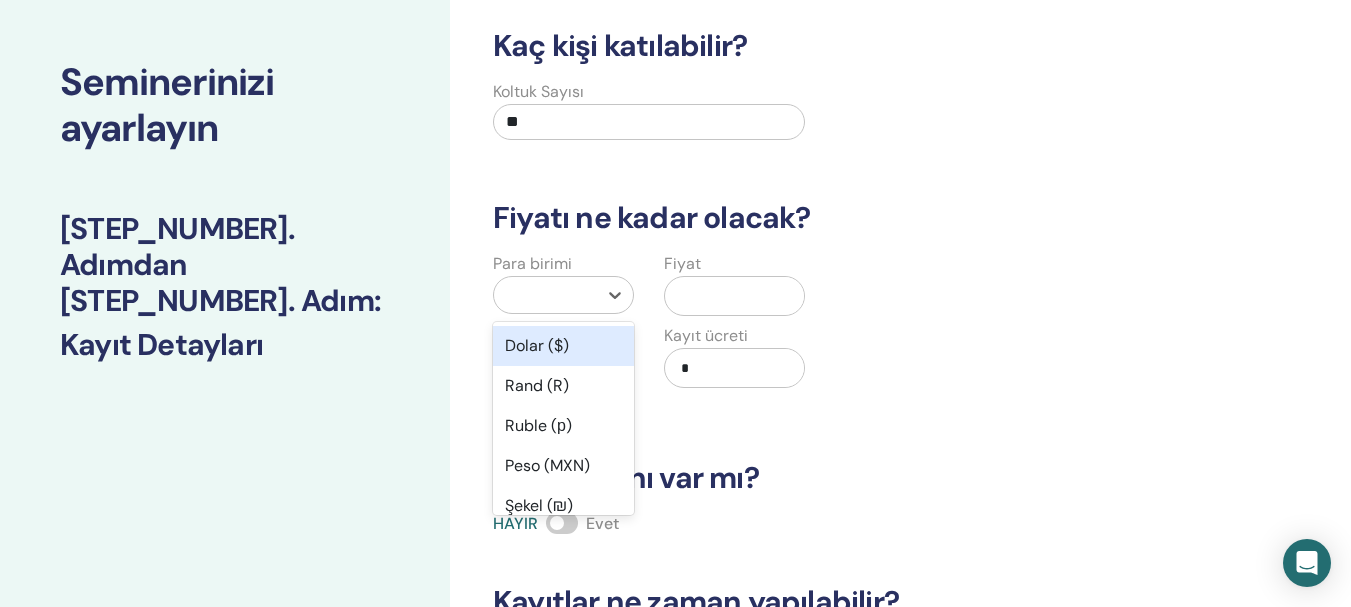 scroll, scrollTop: 107, scrollLeft: 0, axis: vertical 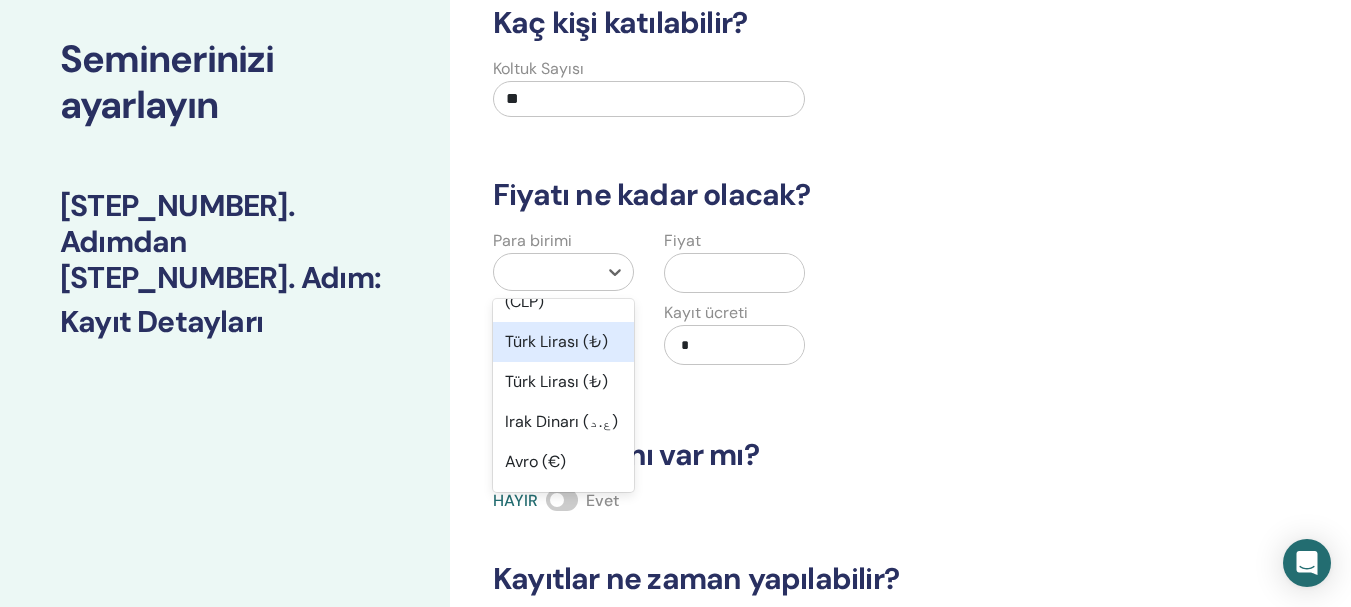 click on "Türk Lirası (₺)" at bounding box center [556, 341] 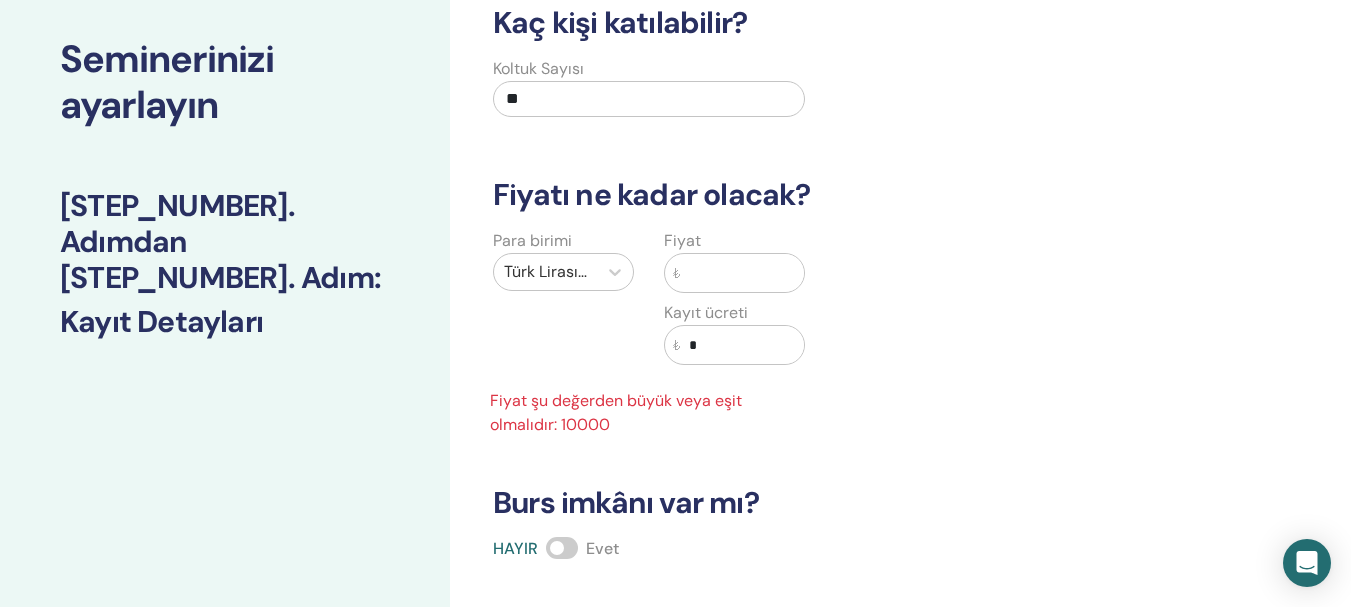 click at bounding box center (742, 273) 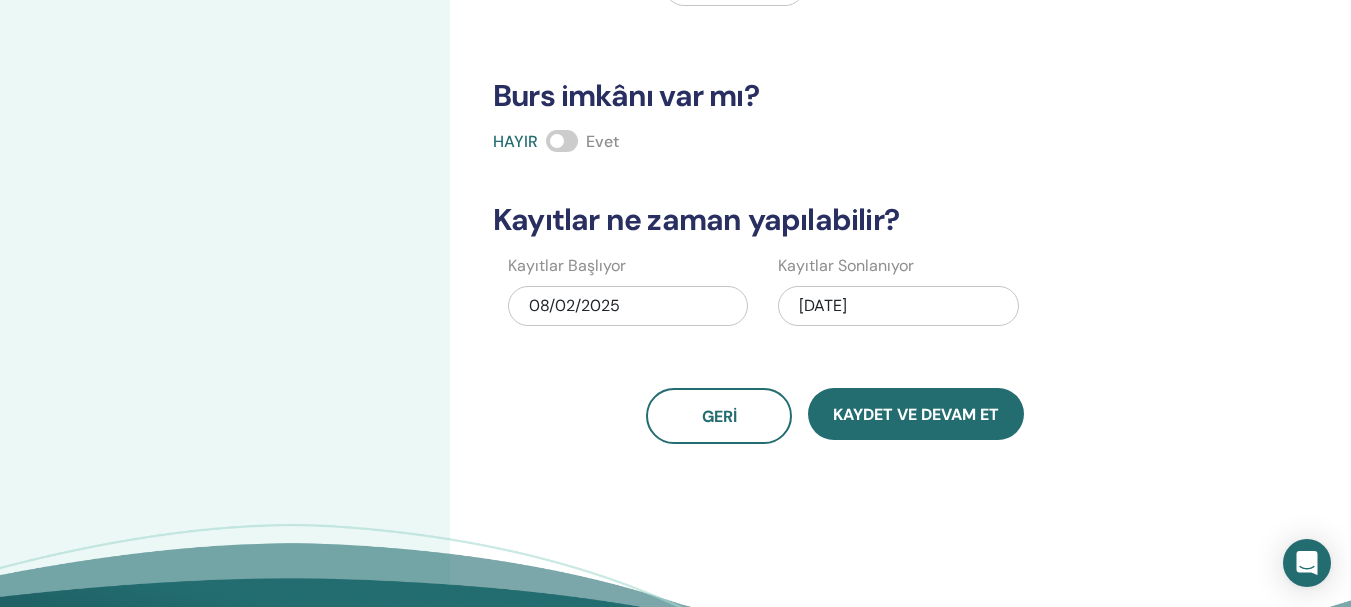 scroll, scrollTop: 475, scrollLeft: 0, axis: vertical 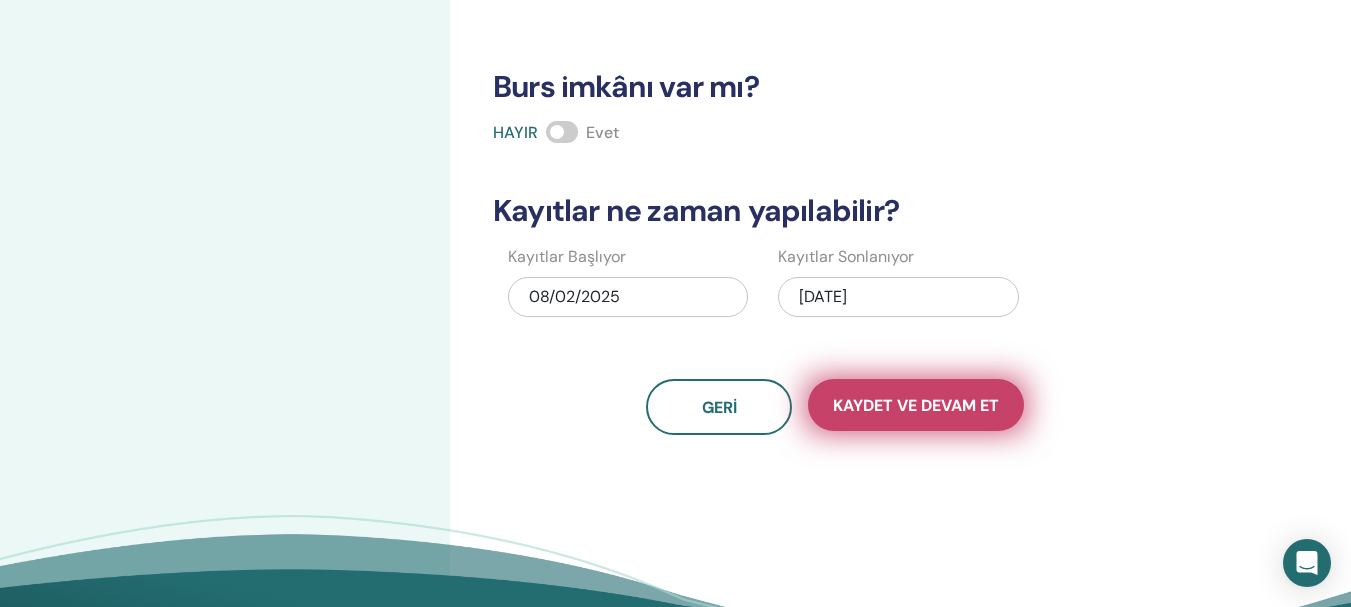 type on "*****" 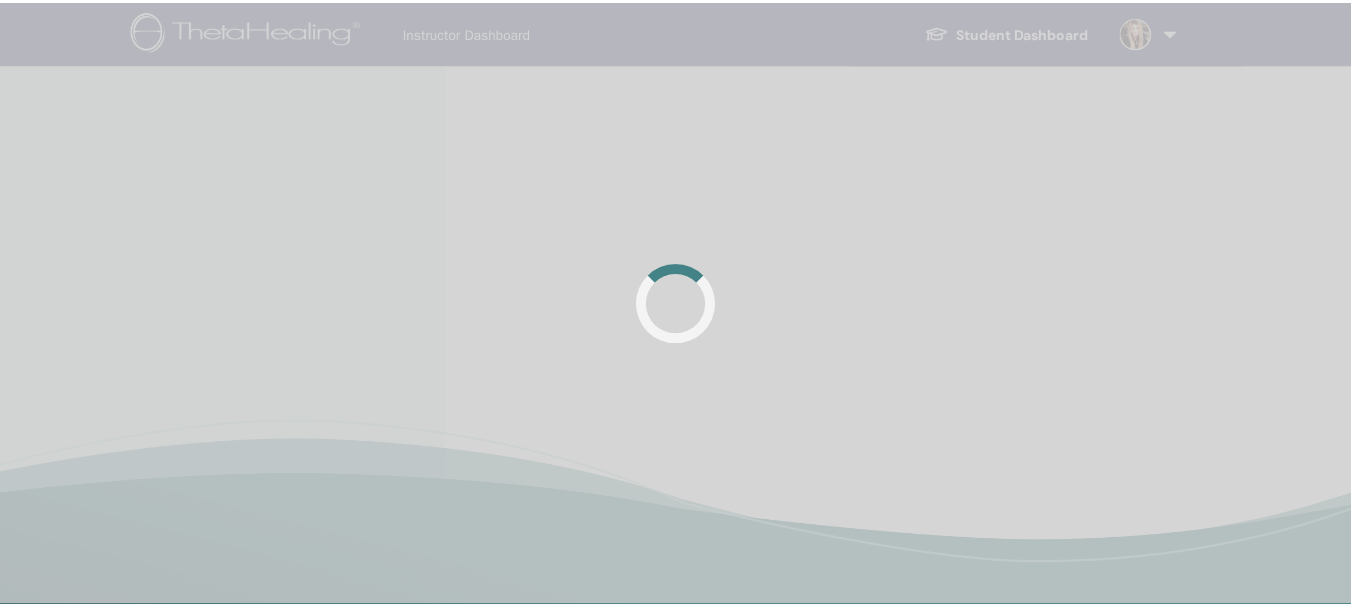 scroll, scrollTop: 0, scrollLeft: 0, axis: both 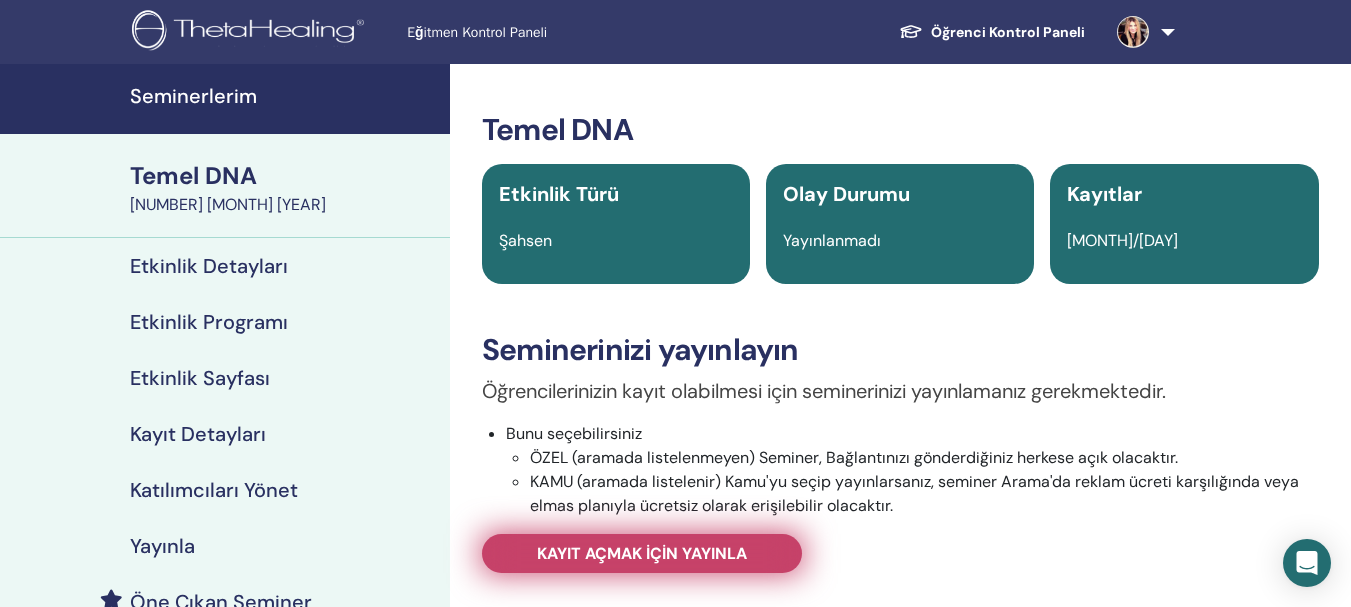 click on "Kayıt açmak için yayınla" at bounding box center [642, 553] 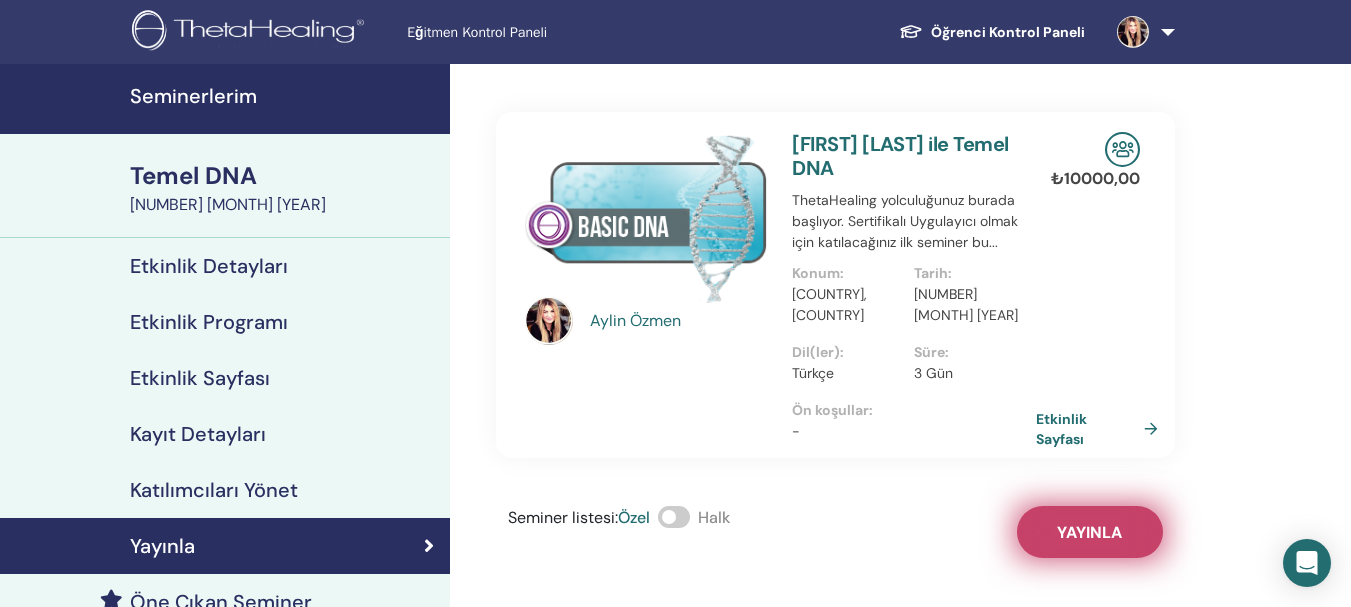 click on "Yayınla" at bounding box center [1089, 532] 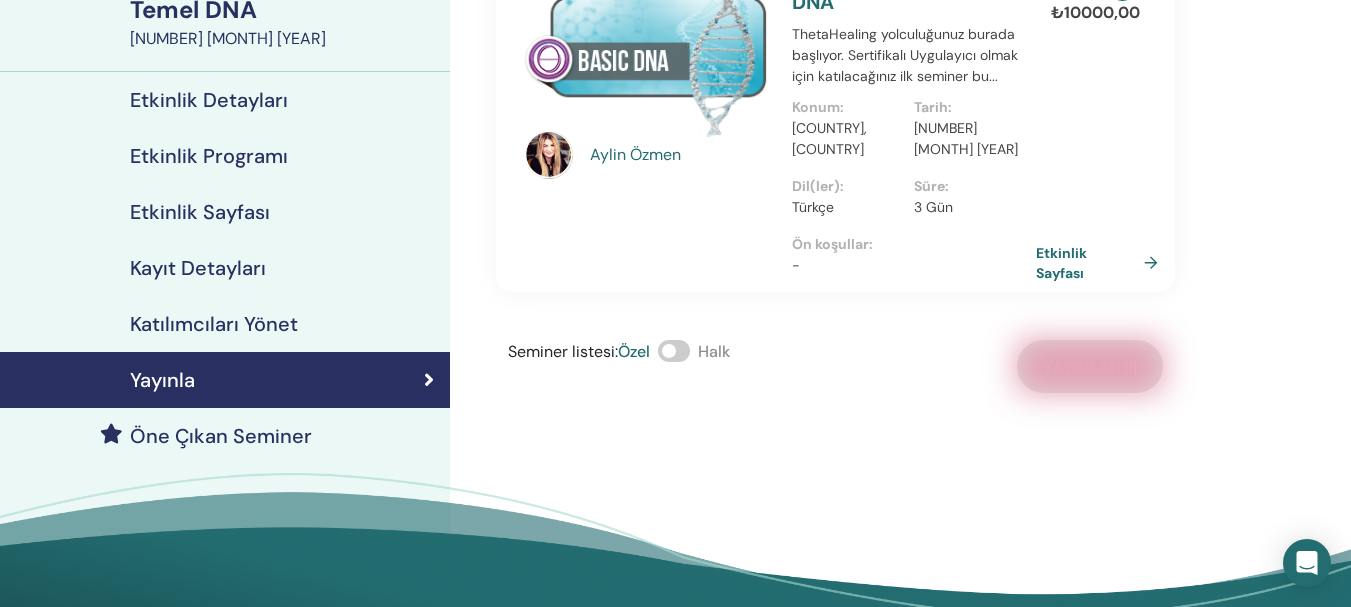 scroll, scrollTop: 0, scrollLeft: 0, axis: both 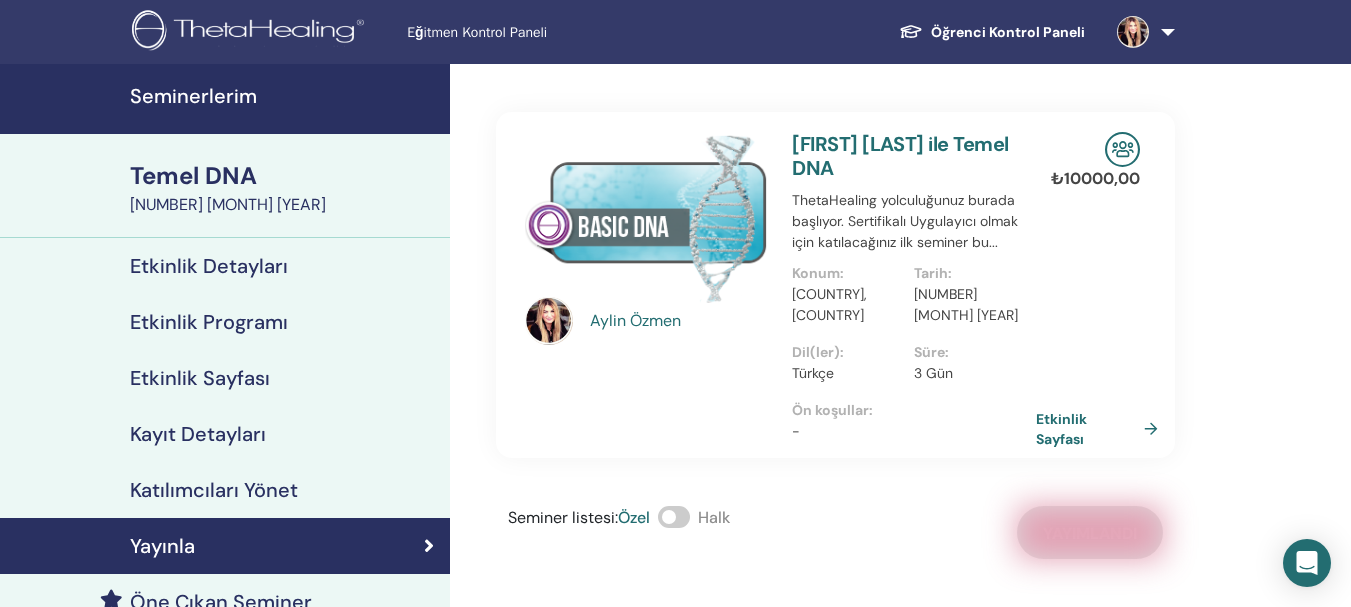 click on "Seminerlerim" at bounding box center (193, 96) 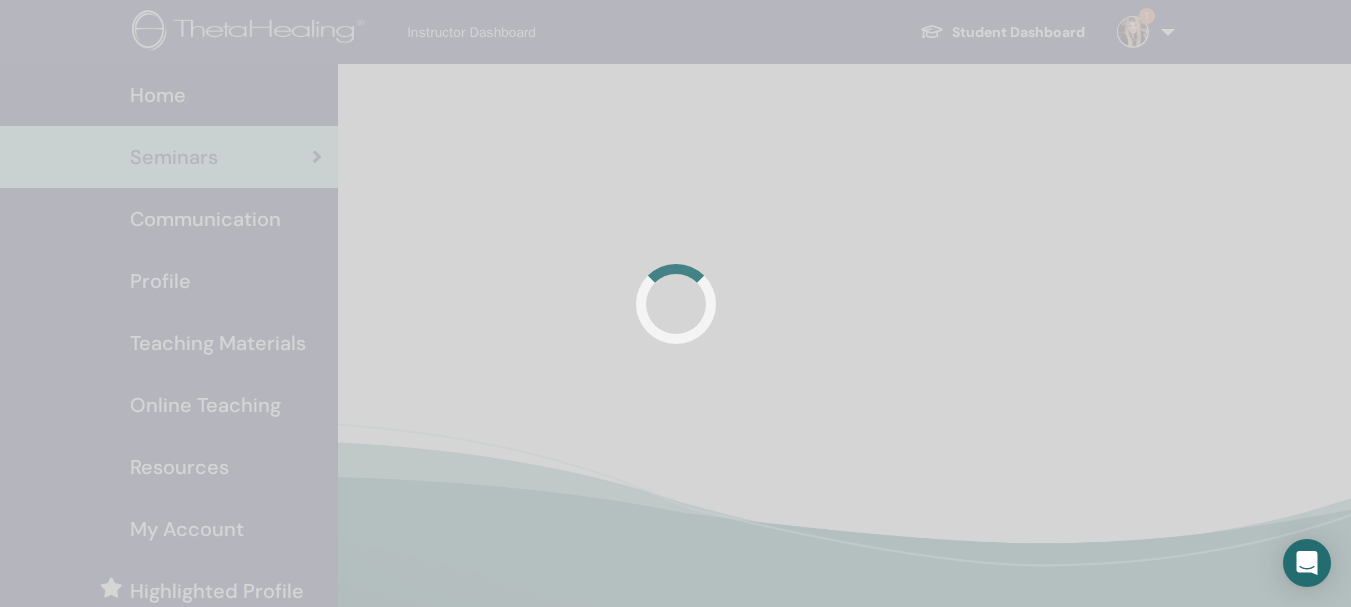 scroll, scrollTop: 0, scrollLeft: 0, axis: both 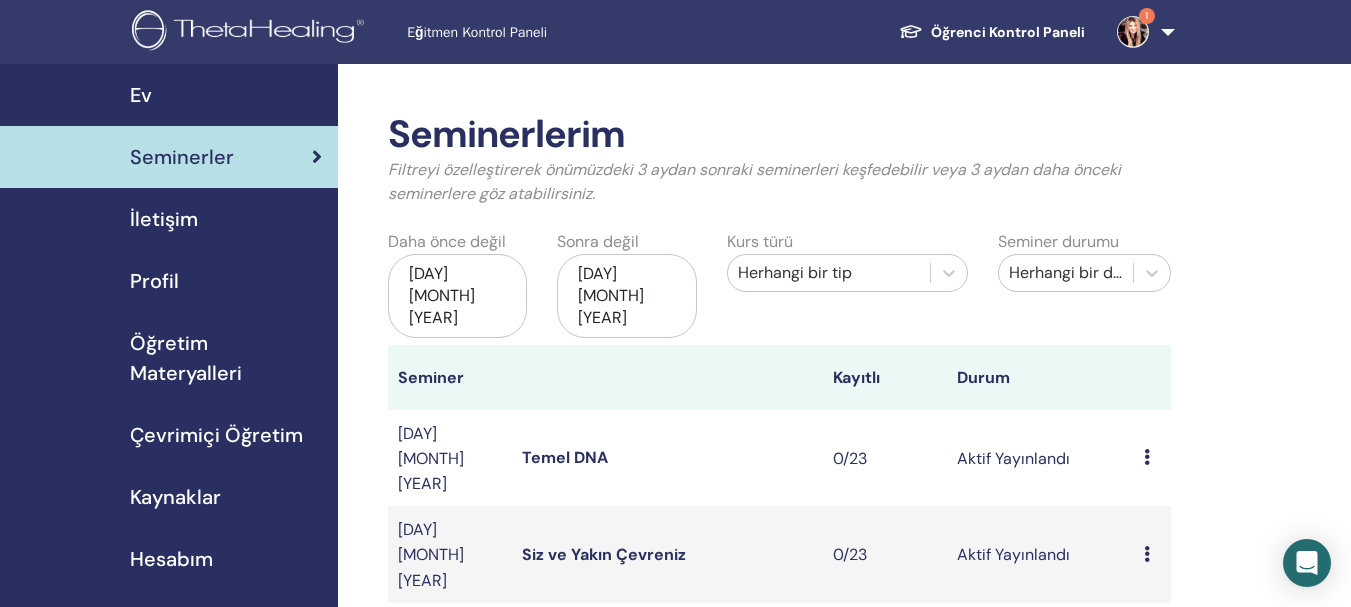 click at bounding box center [1133, 32] 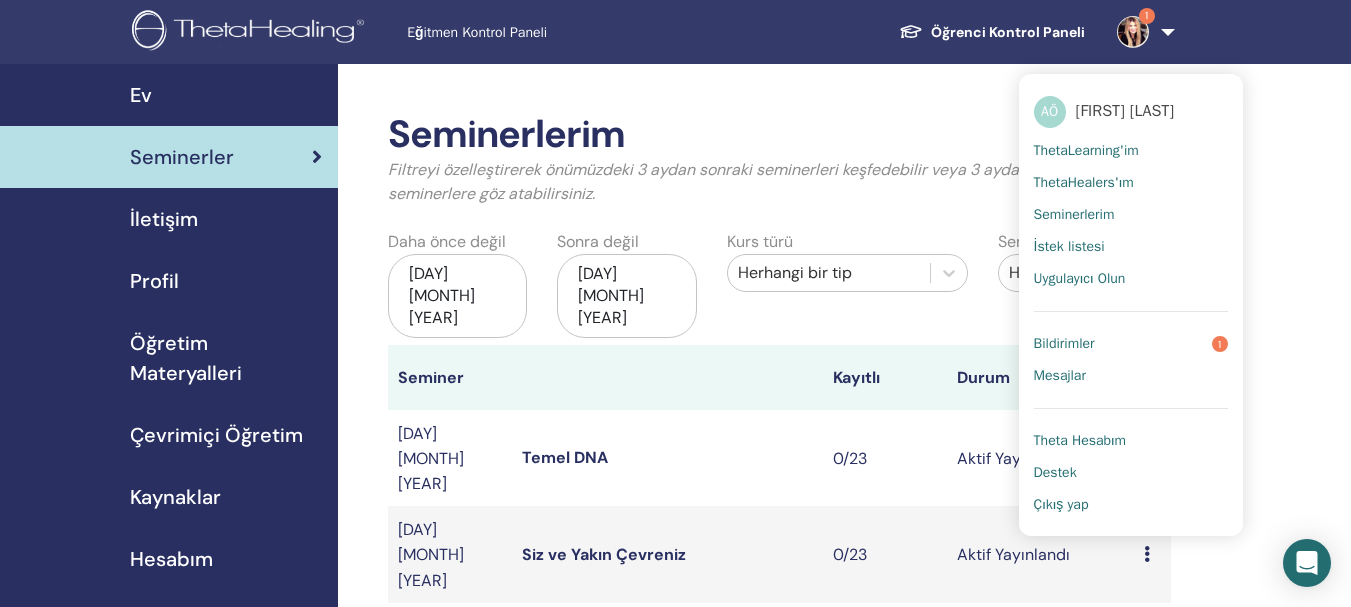 click on "Bildirimler" at bounding box center [1064, 343] 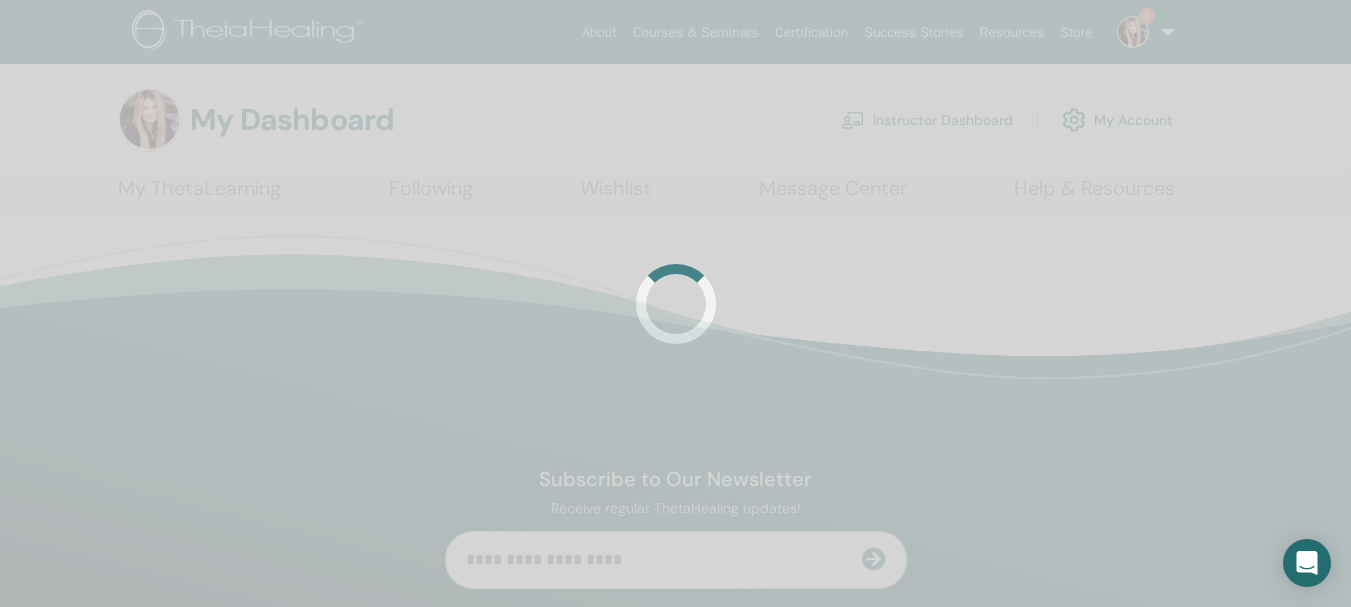 scroll, scrollTop: 0, scrollLeft: 0, axis: both 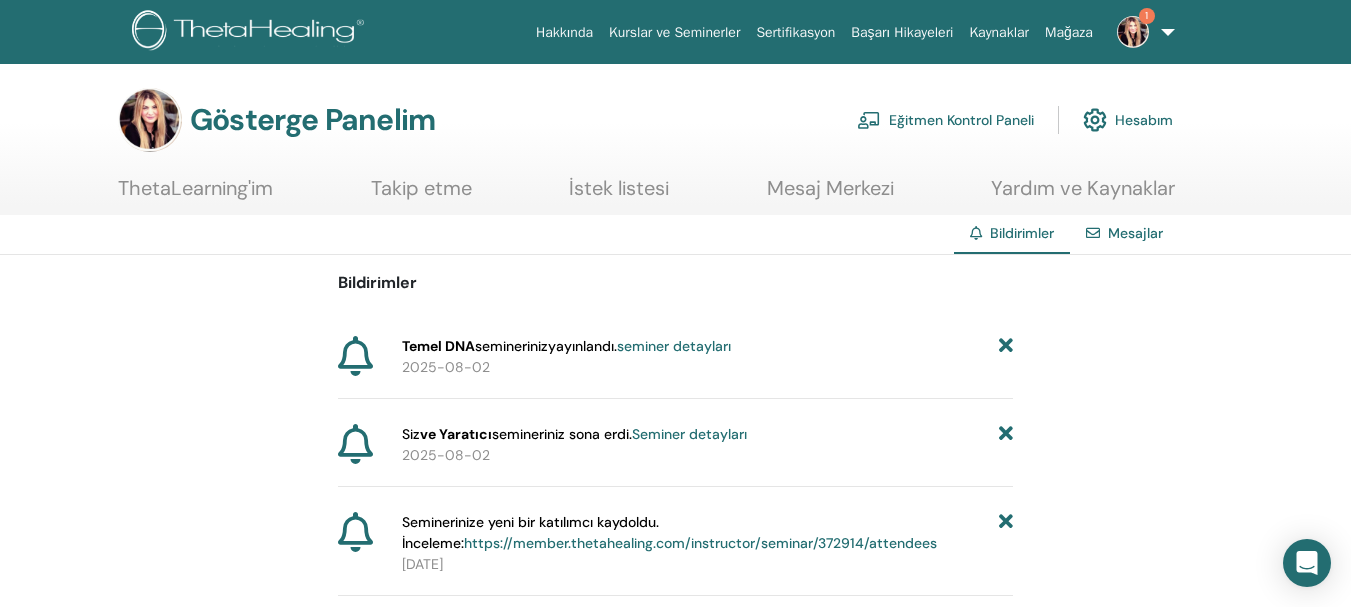 click on "seminer detayları" at bounding box center [674, 346] 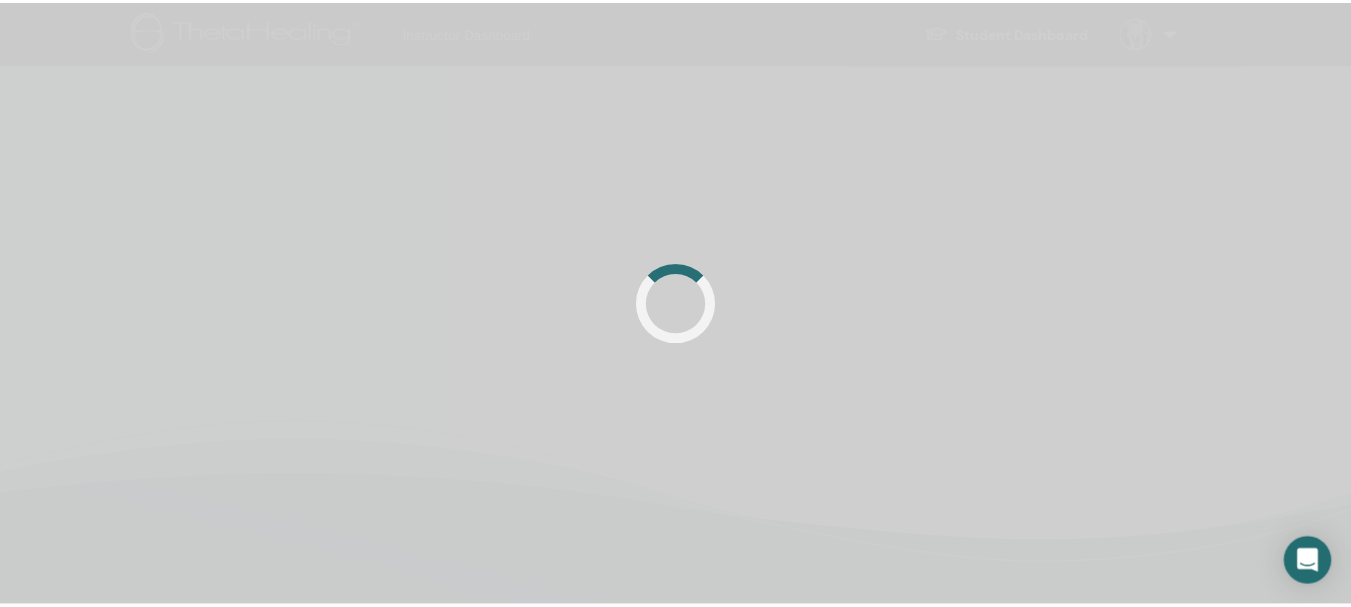 scroll, scrollTop: 0, scrollLeft: 0, axis: both 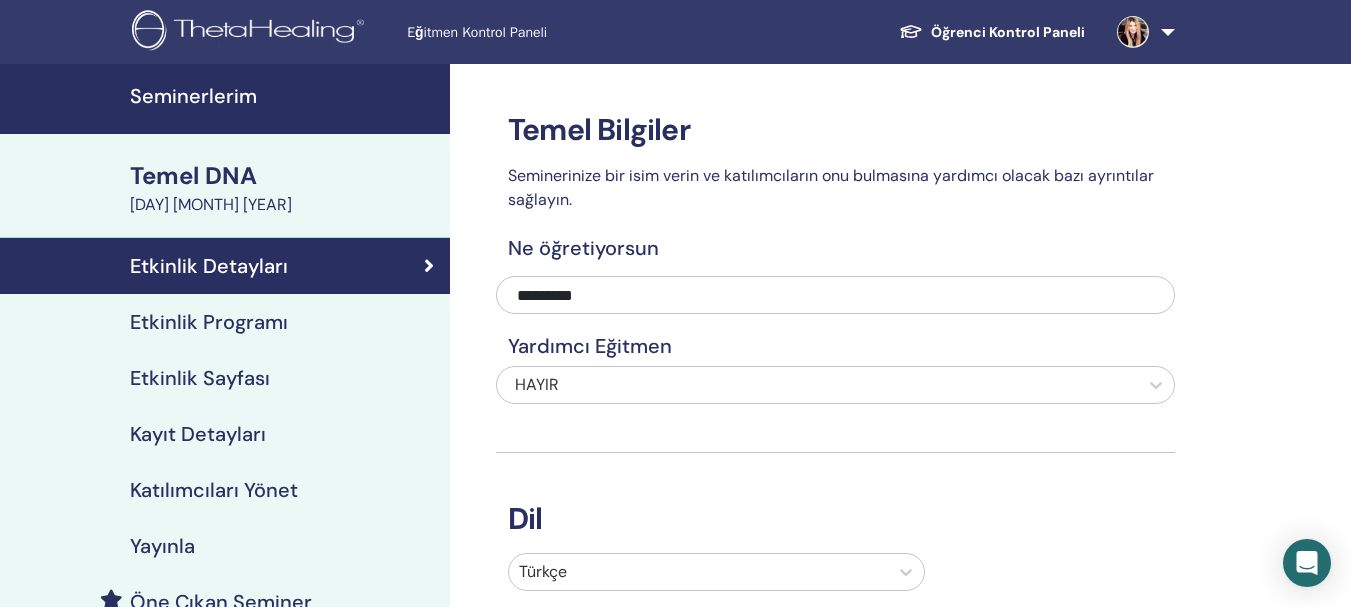 click on "Seminerlerim" at bounding box center [193, 96] 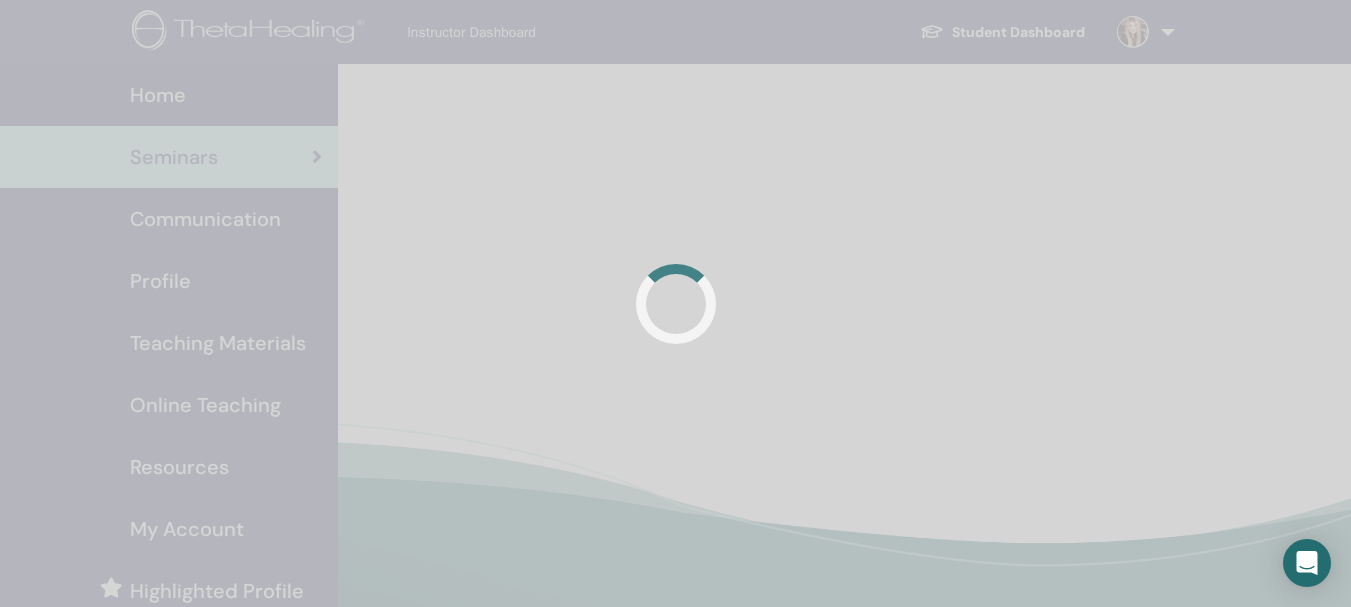 scroll, scrollTop: 0, scrollLeft: 0, axis: both 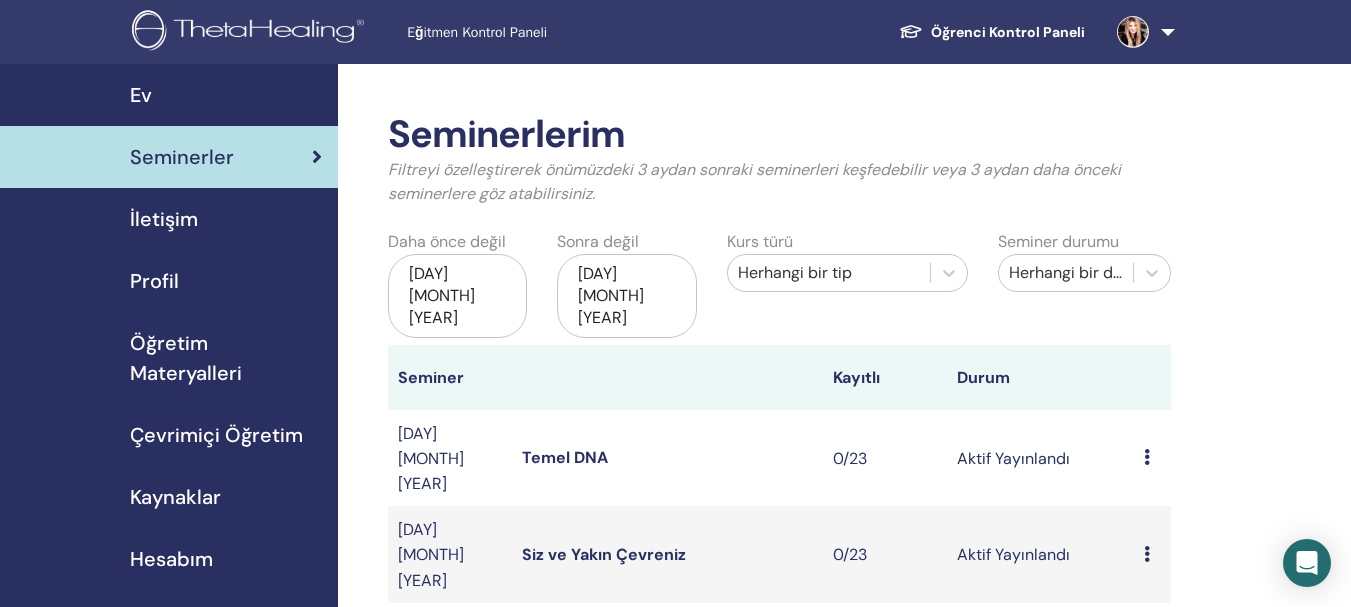 click on "Temel DNA" at bounding box center (565, 457) 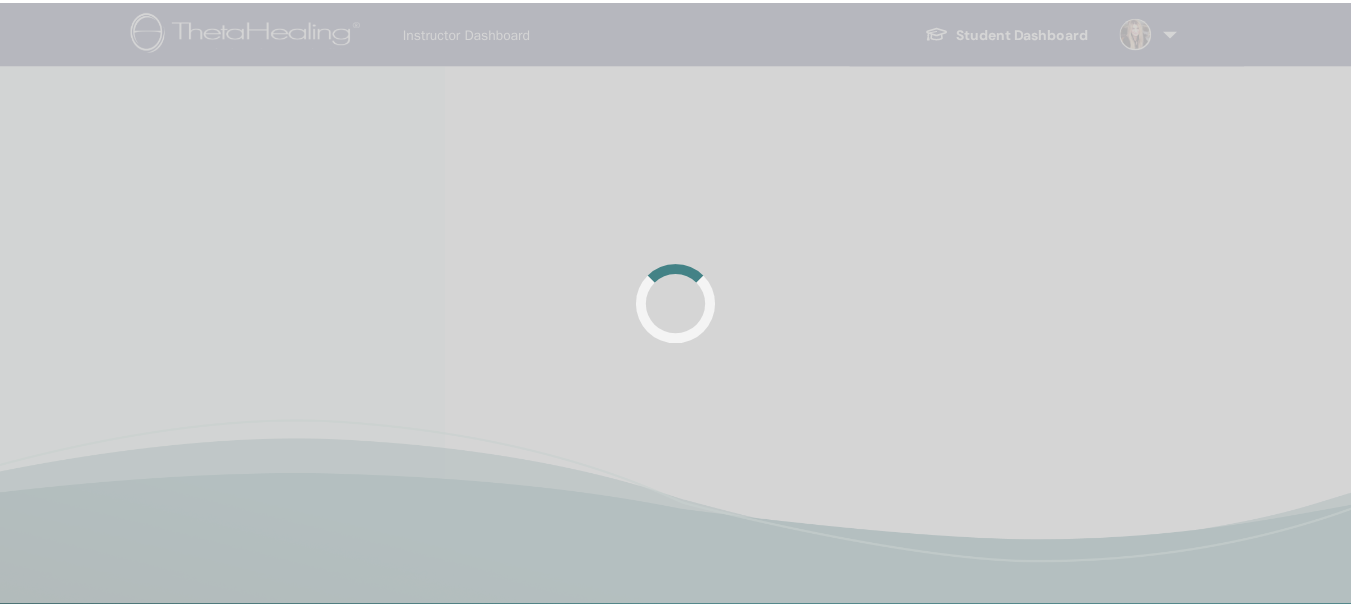 scroll, scrollTop: 0, scrollLeft: 0, axis: both 